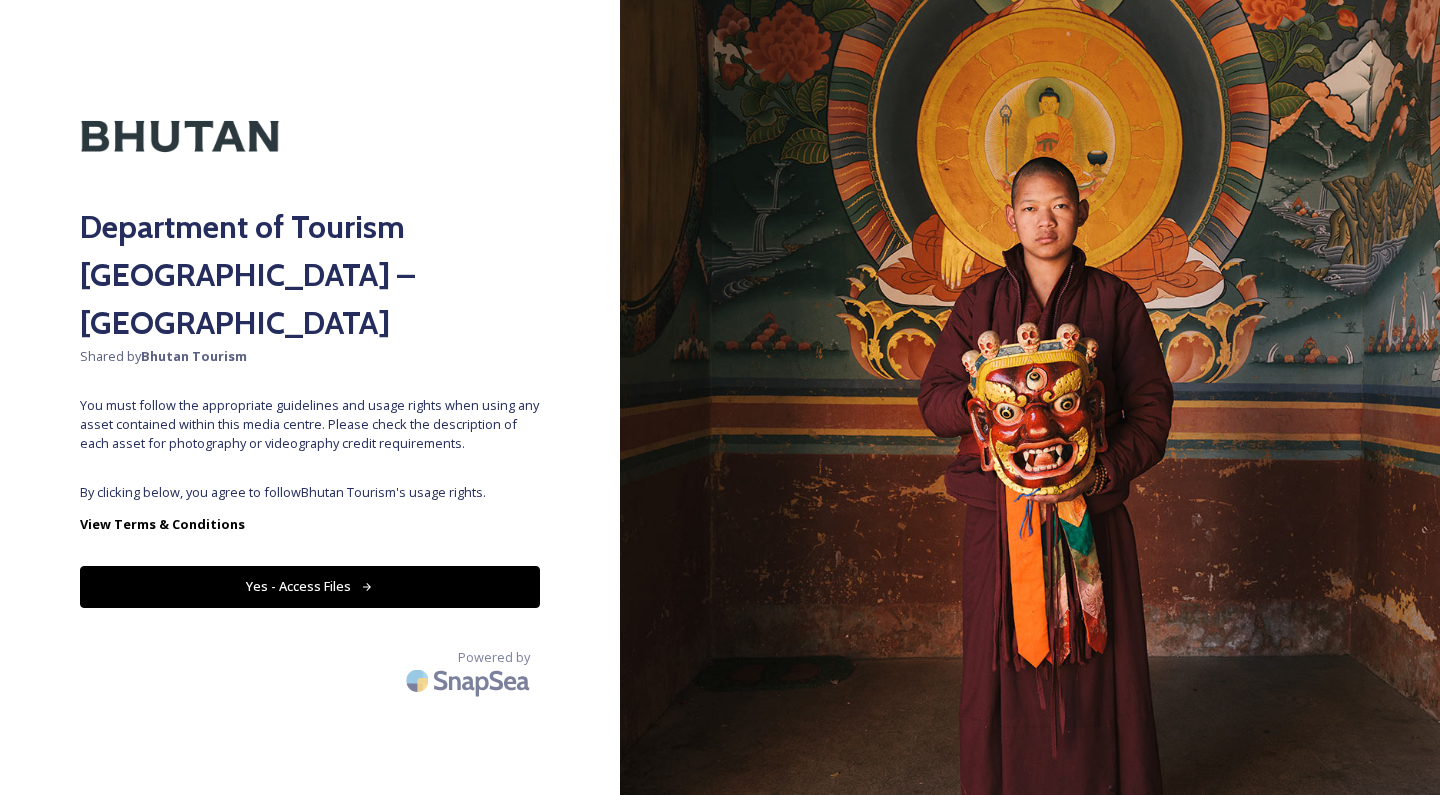 scroll, scrollTop: 0, scrollLeft: 0, axis: both 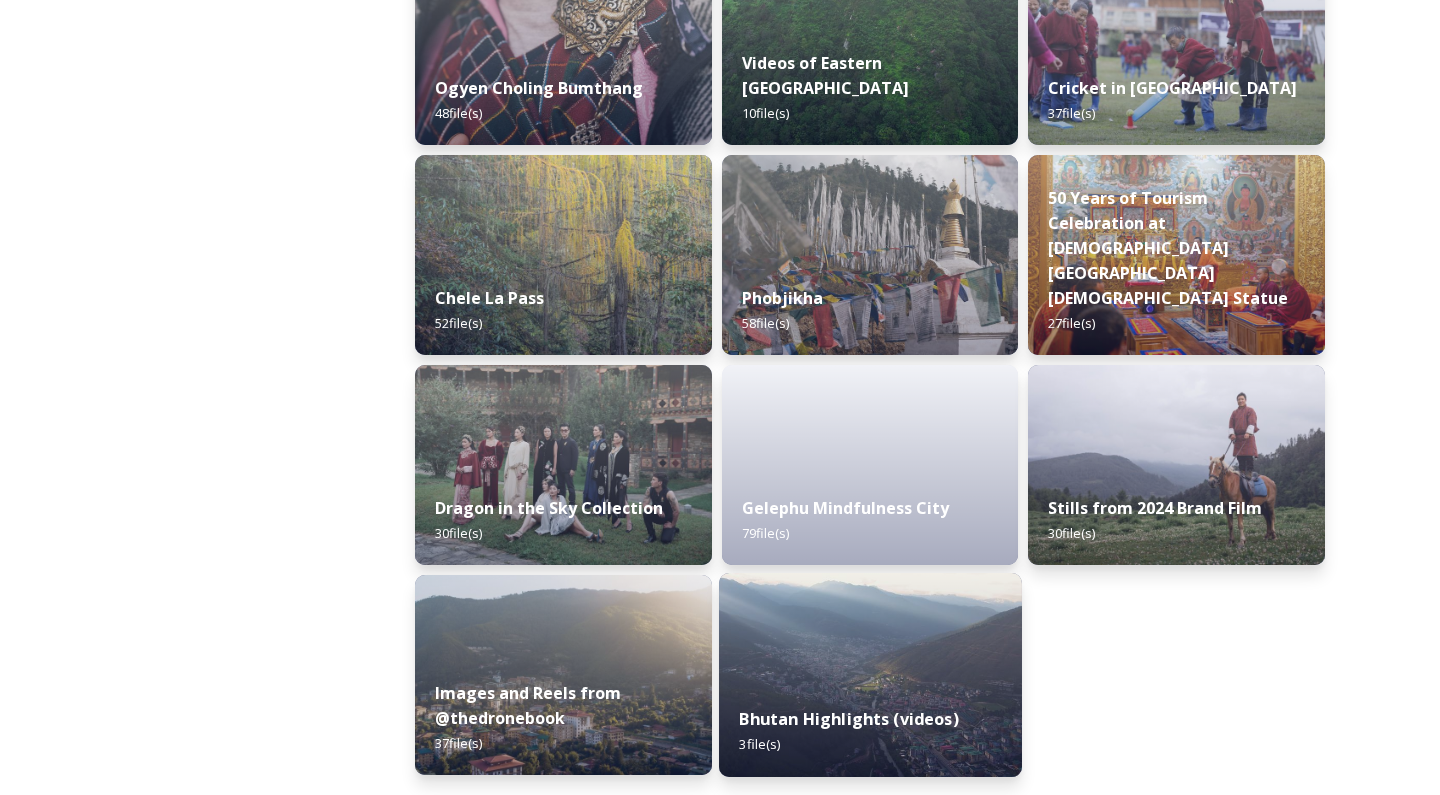 click on "Bhutan Highlights (videos)" at bounding box center (848, 719) 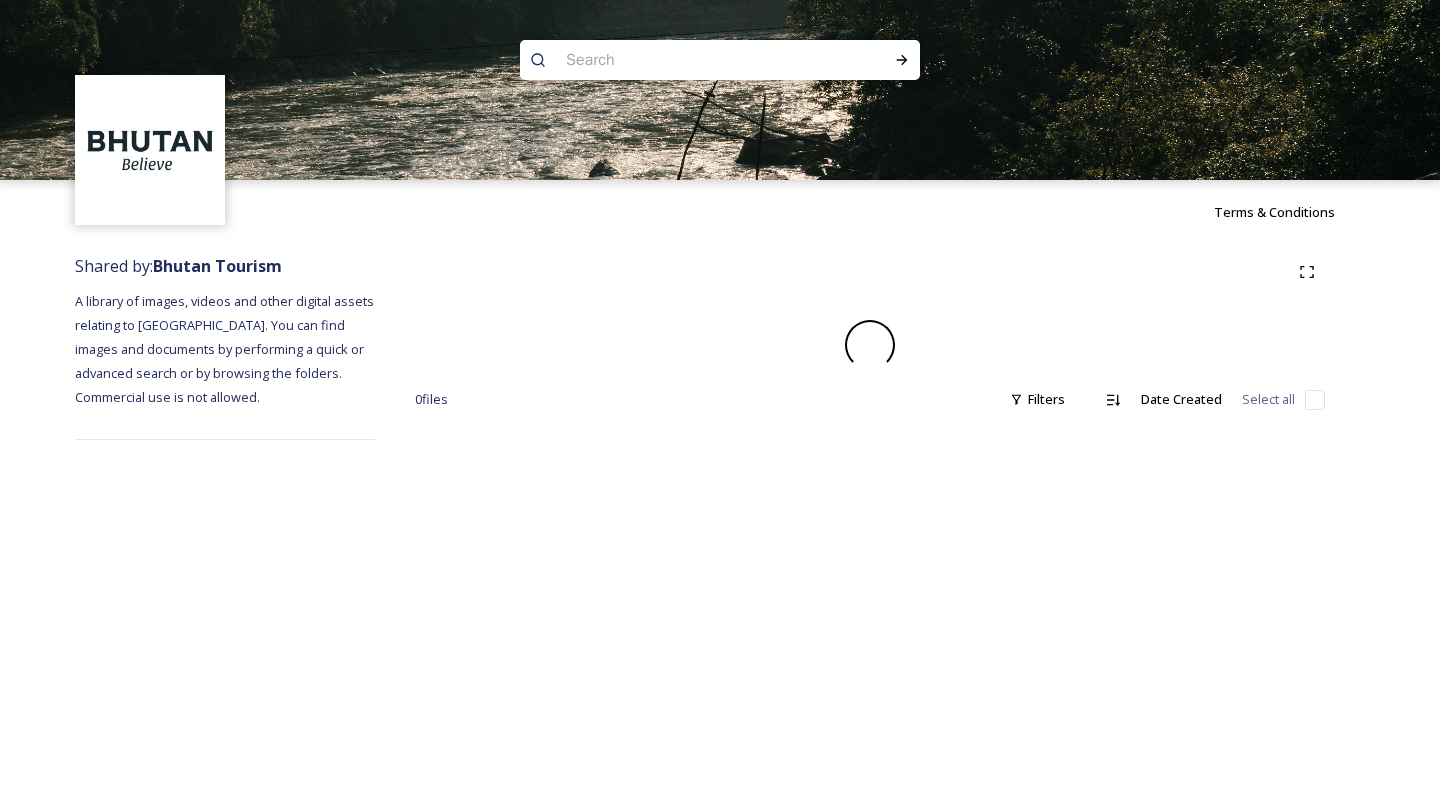 scroll, scrollTop: 0, scrollLeft: 0, axis: both 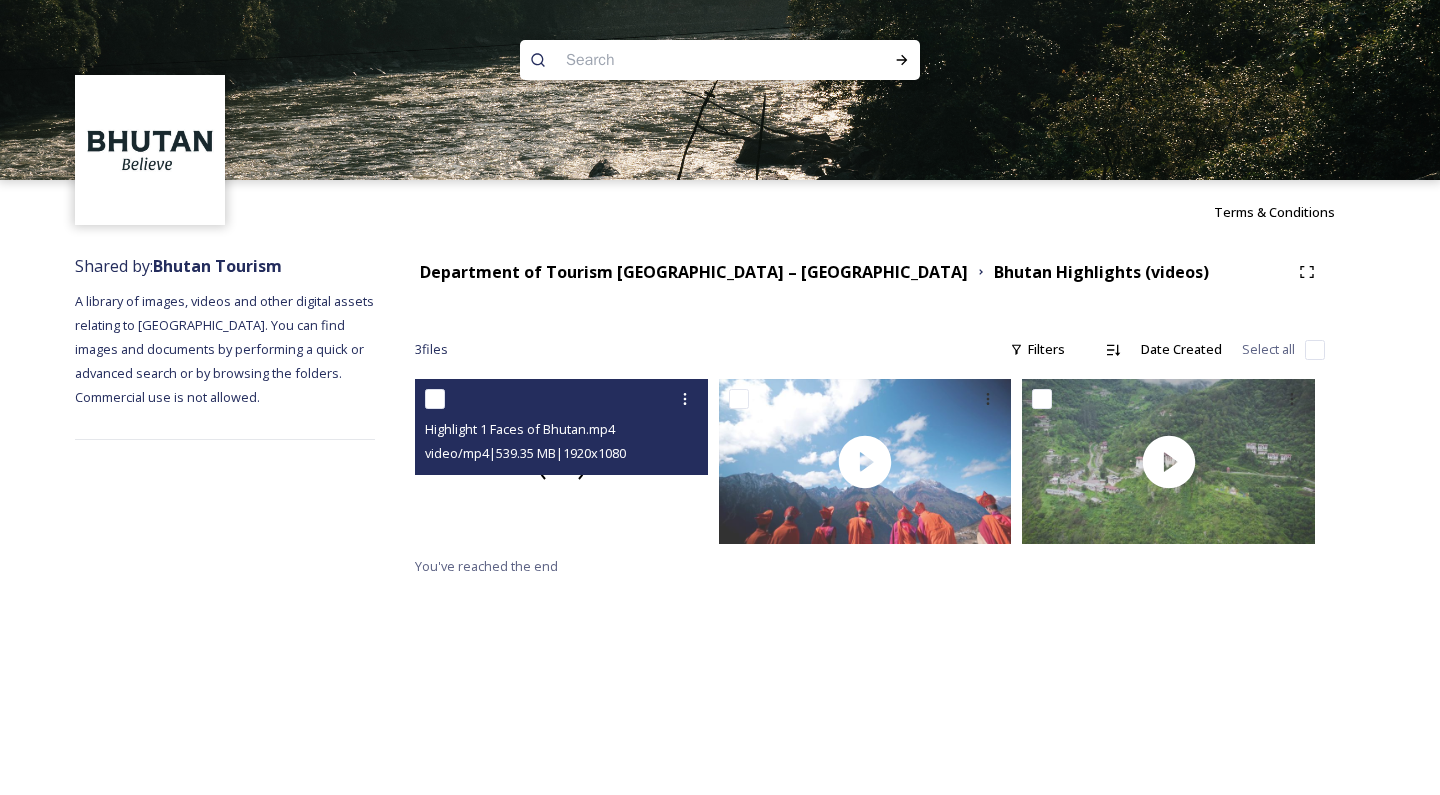 click at bounding box center [561, 461] 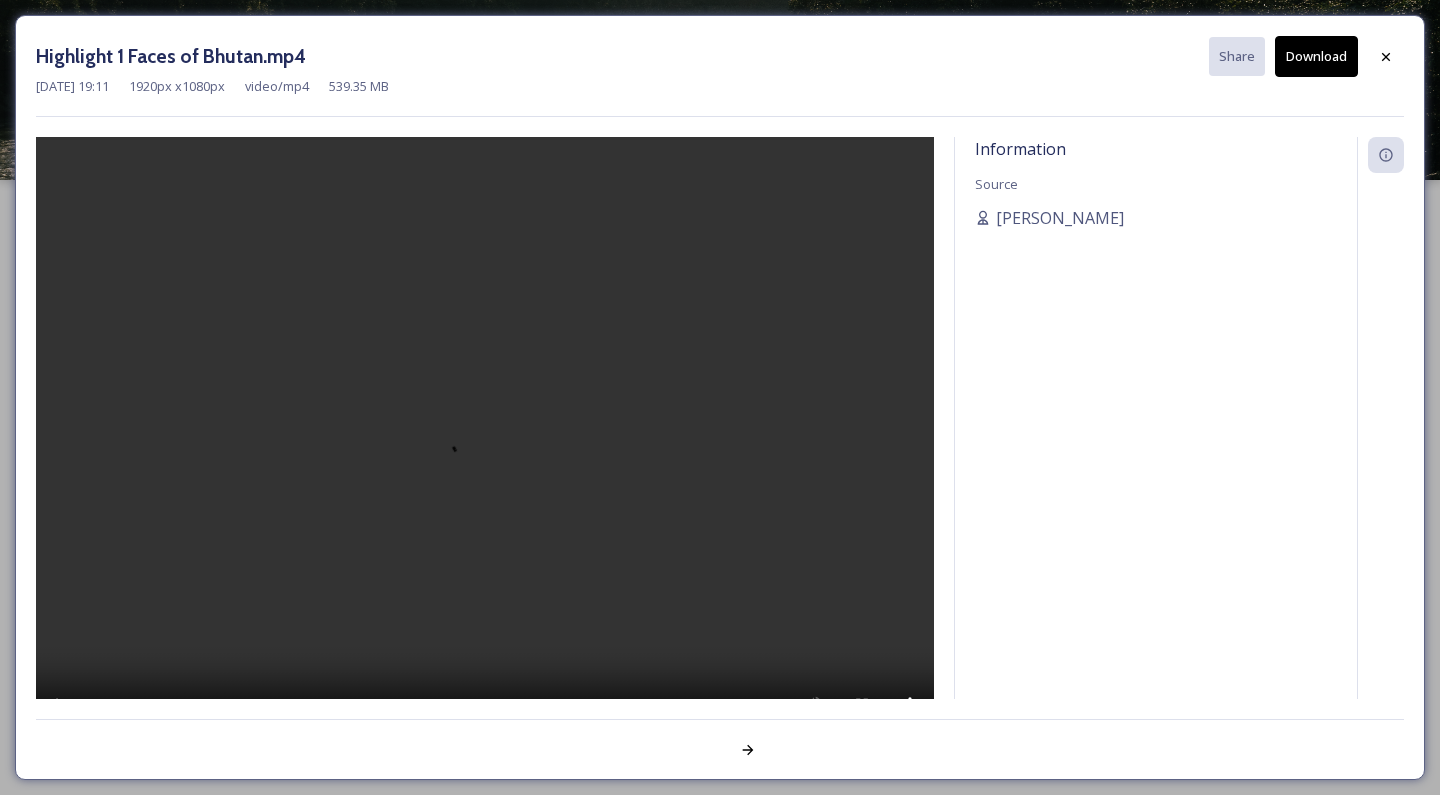click at bounding box center (485, 444) 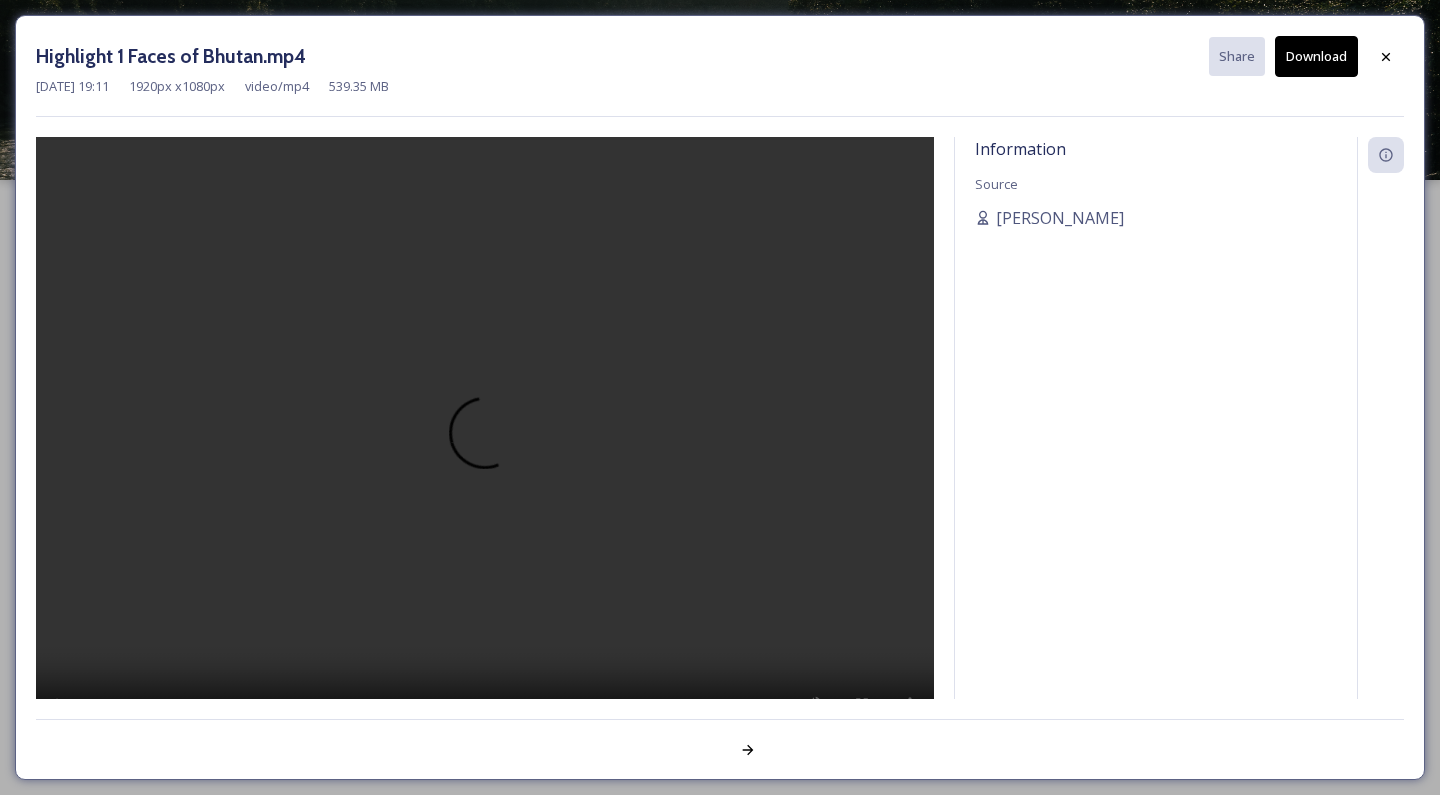 click at bounding box center (485, 444) 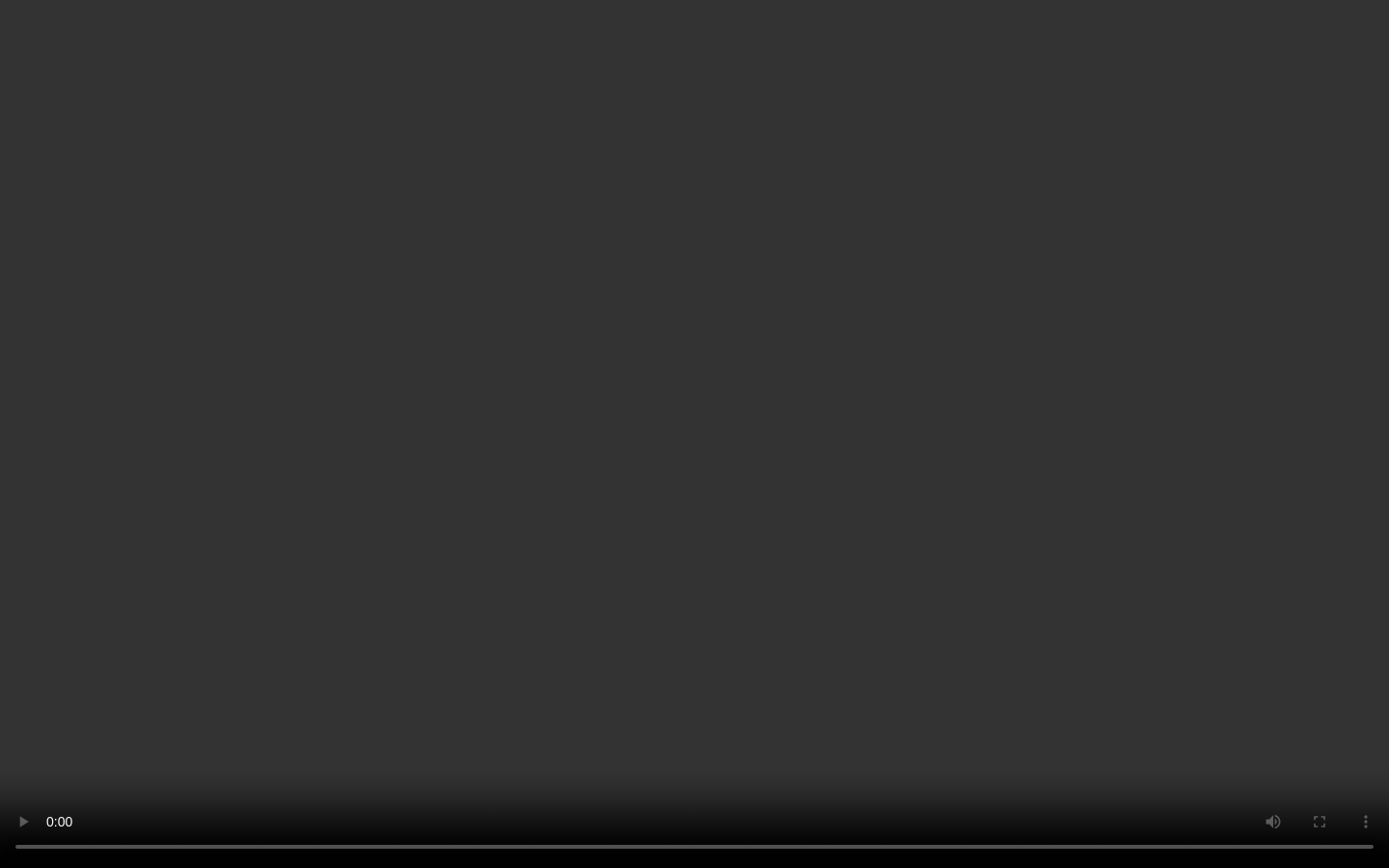 click at bounding box center [694, 434] 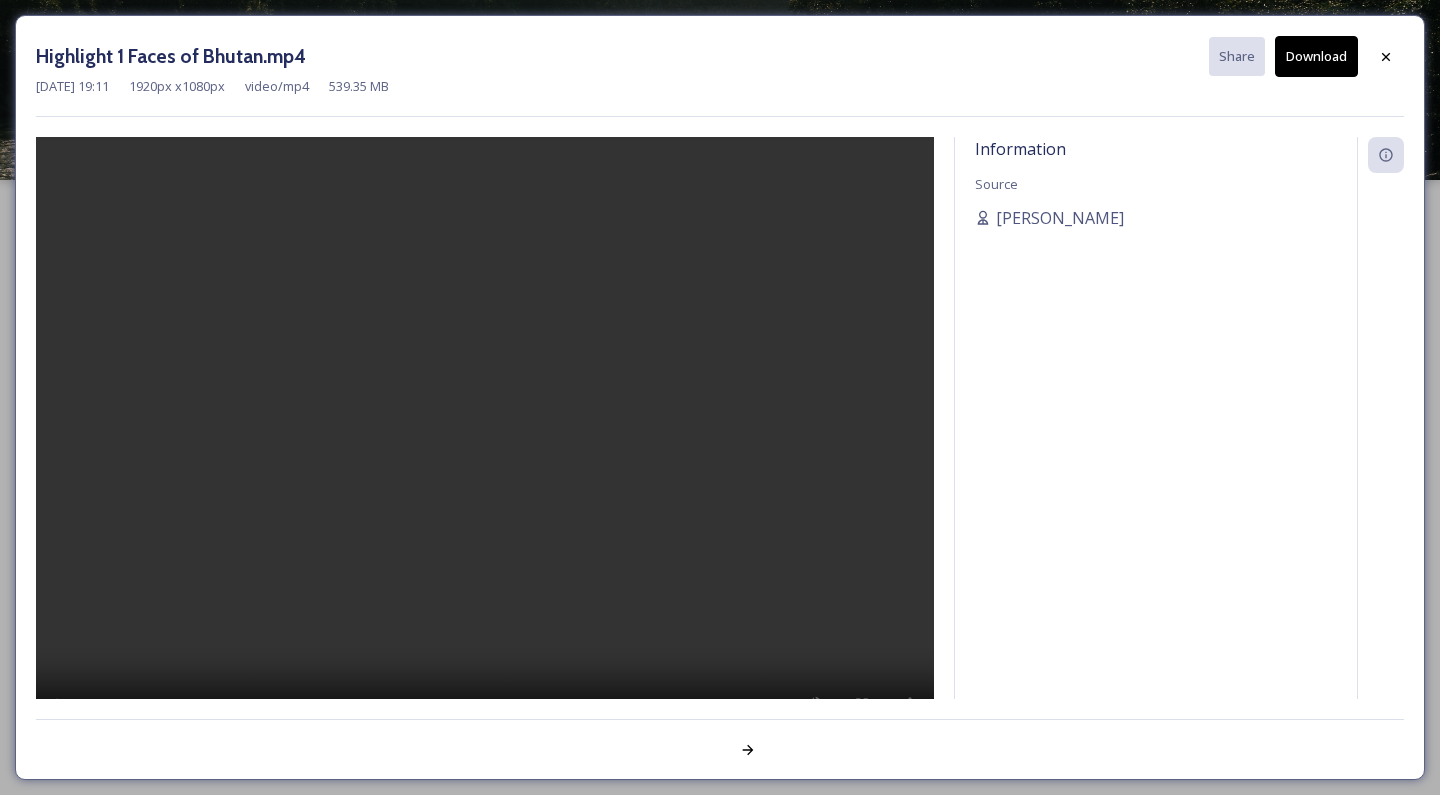 click at bounding box center (485, 444) 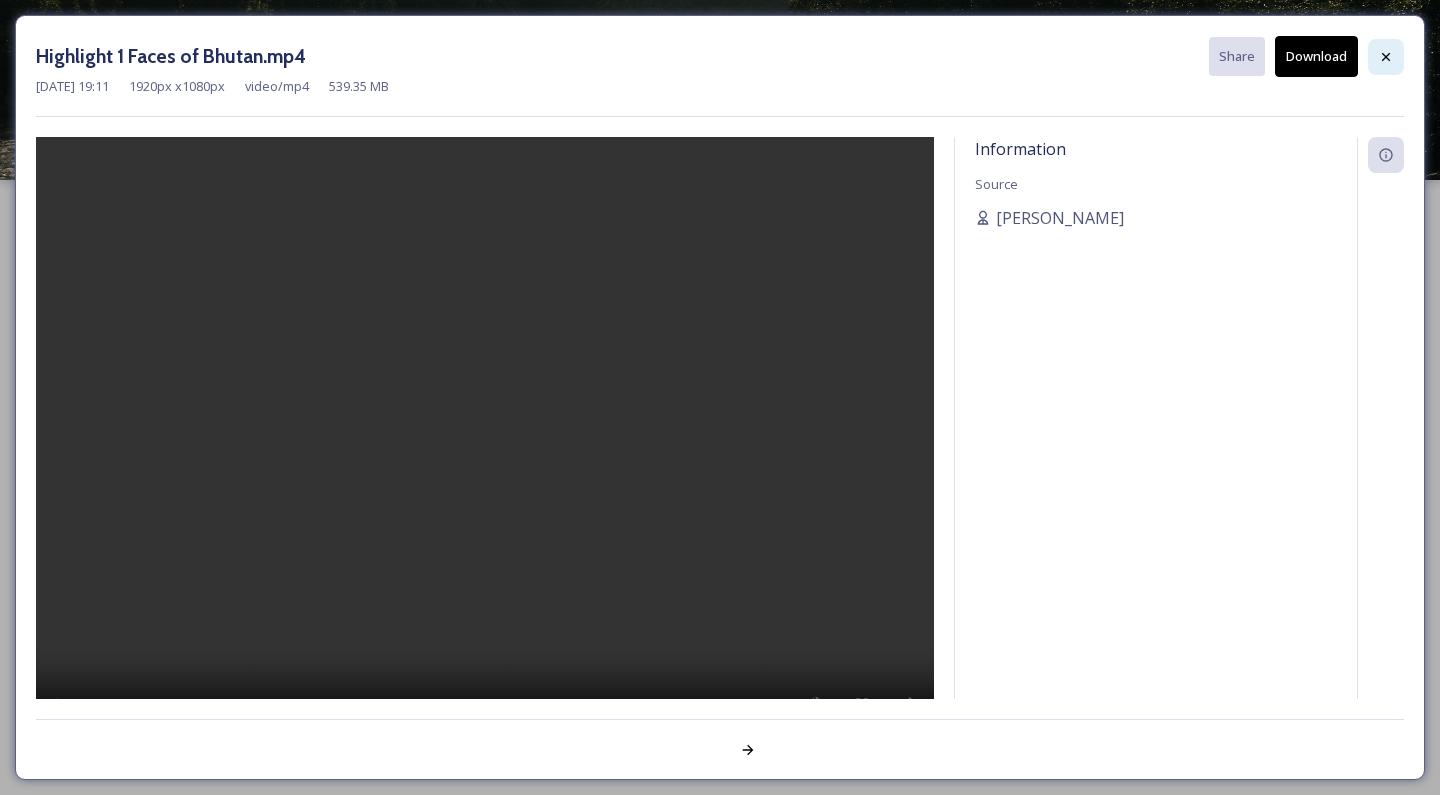 click 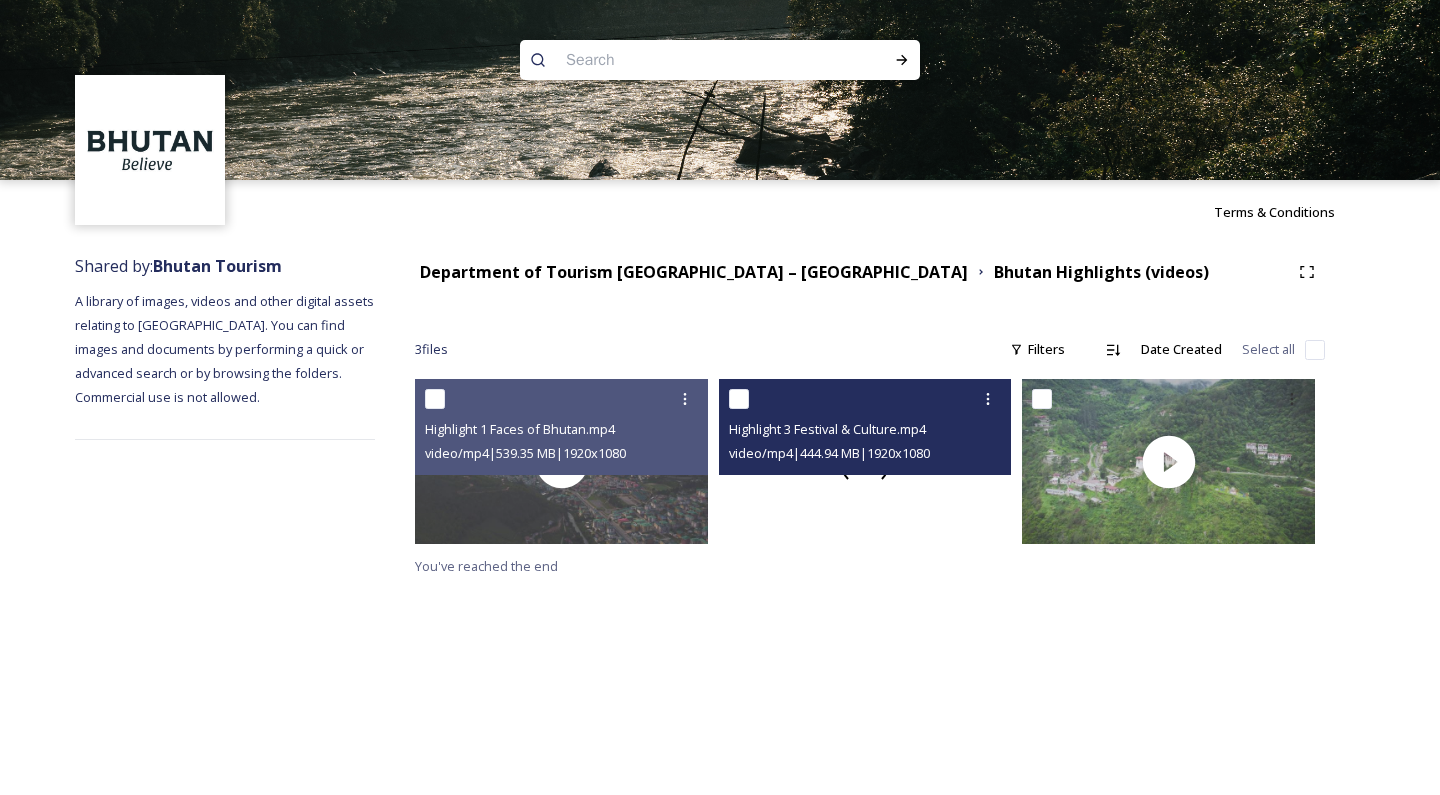 click at bounding box center [865, 461] 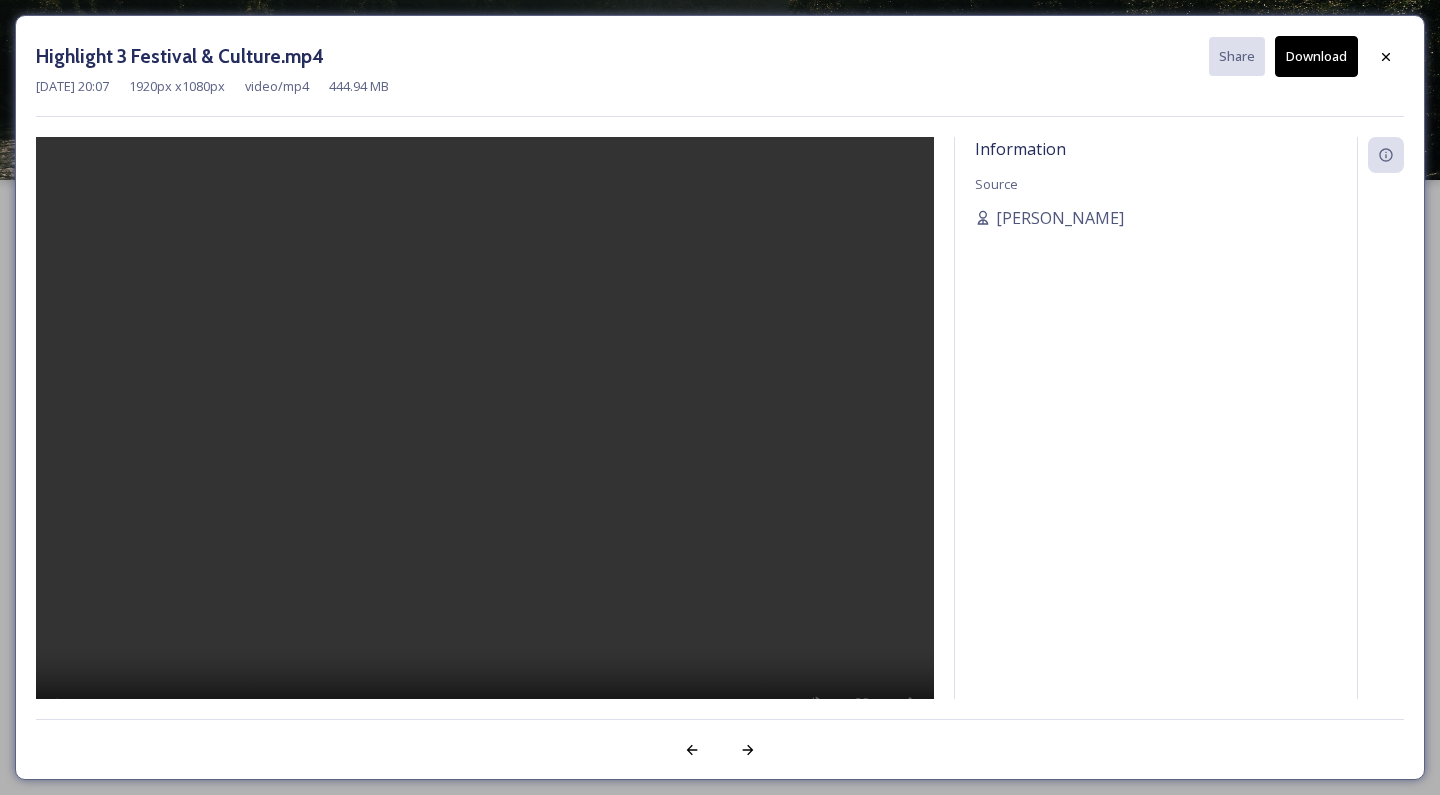 click at bounding box center [485, 444] 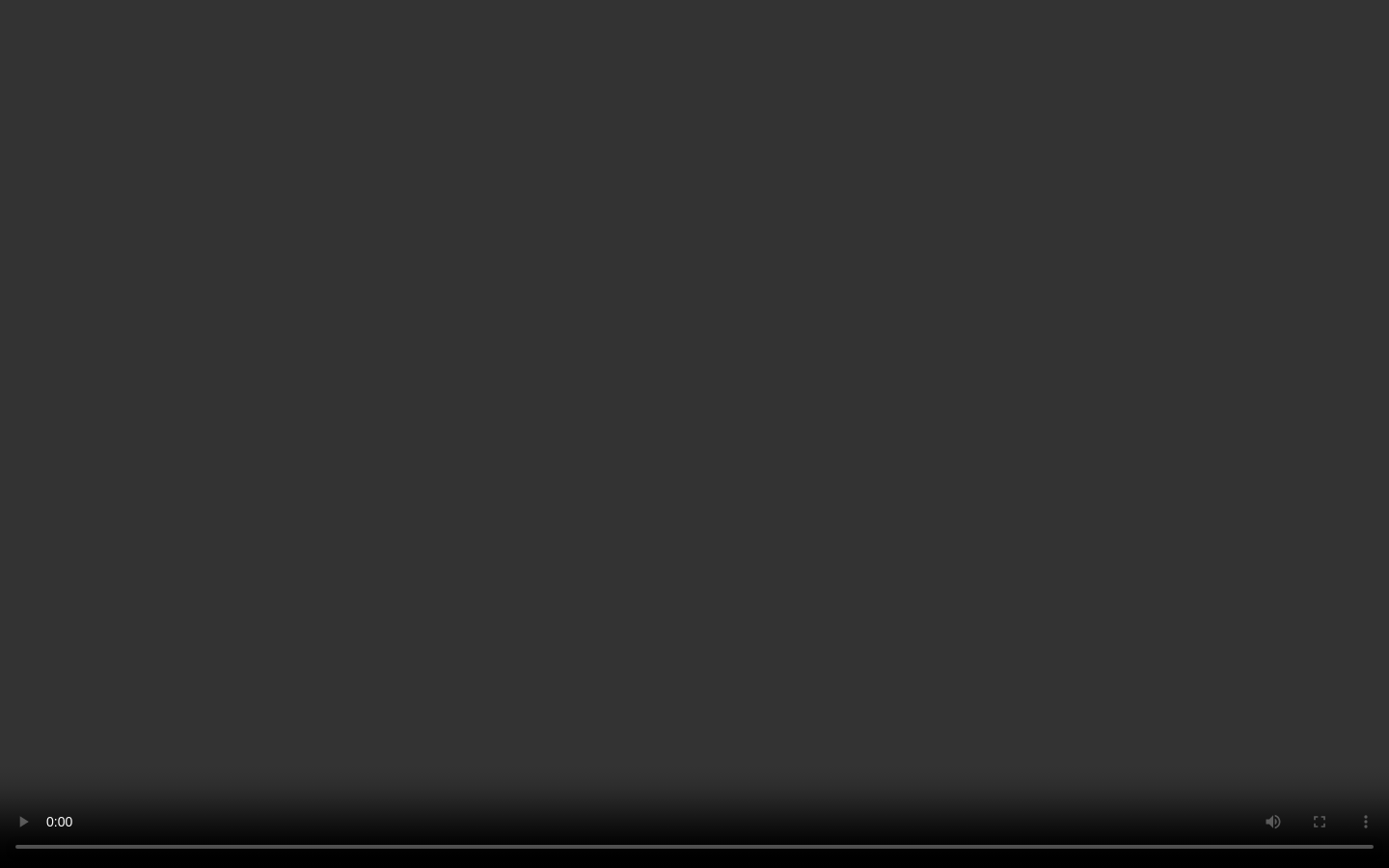type 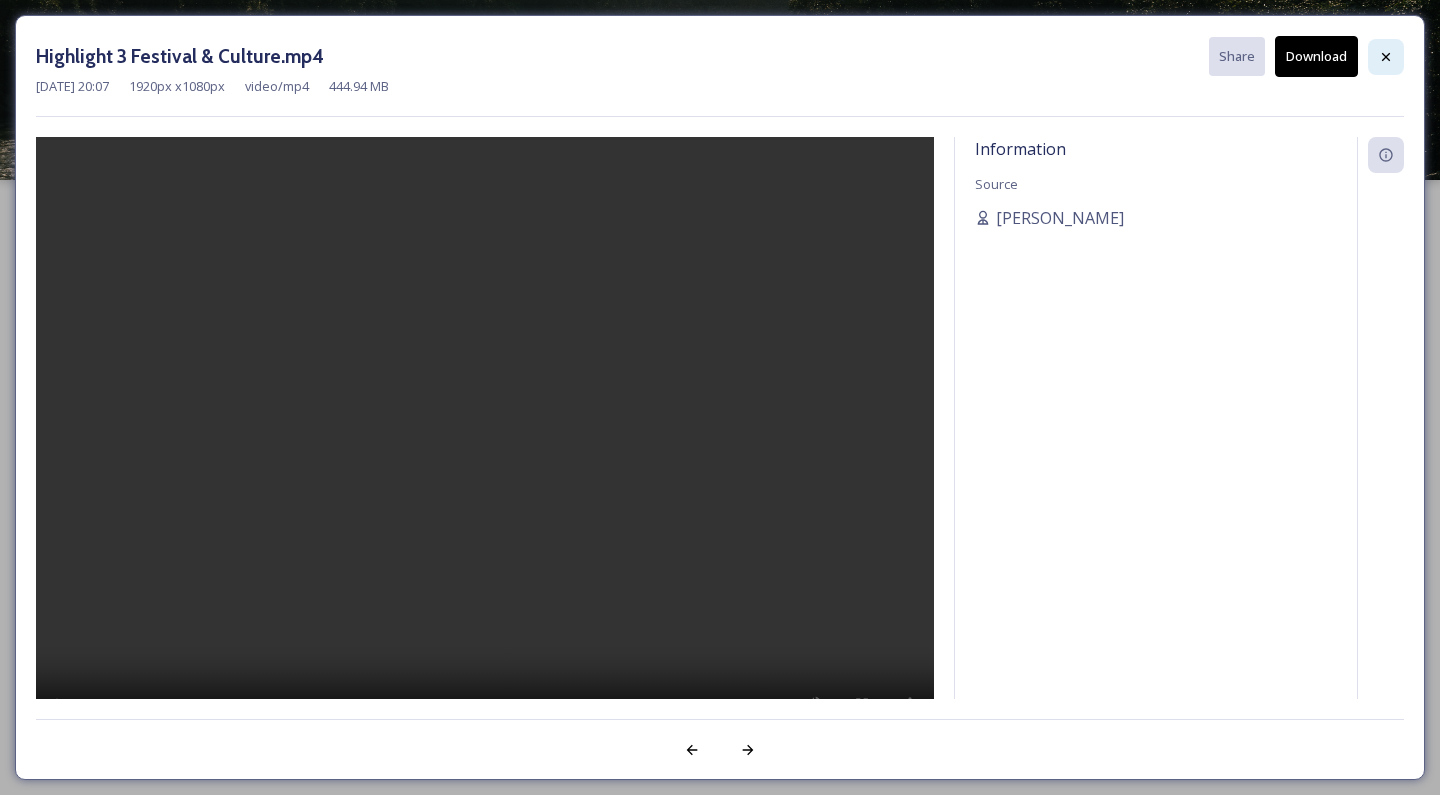 click at bounding box center (1386, 57) 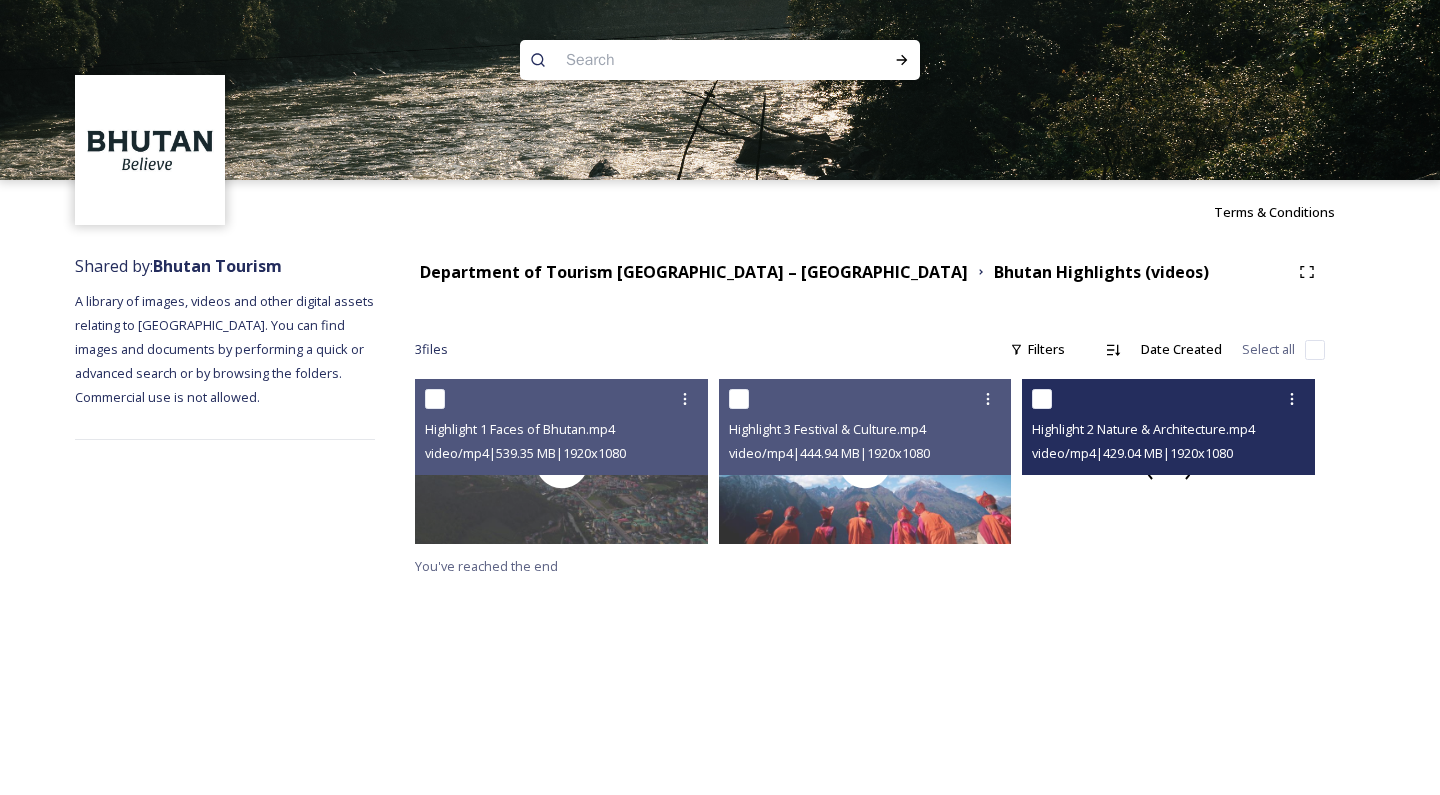 click at bounding box center [1168, 461] 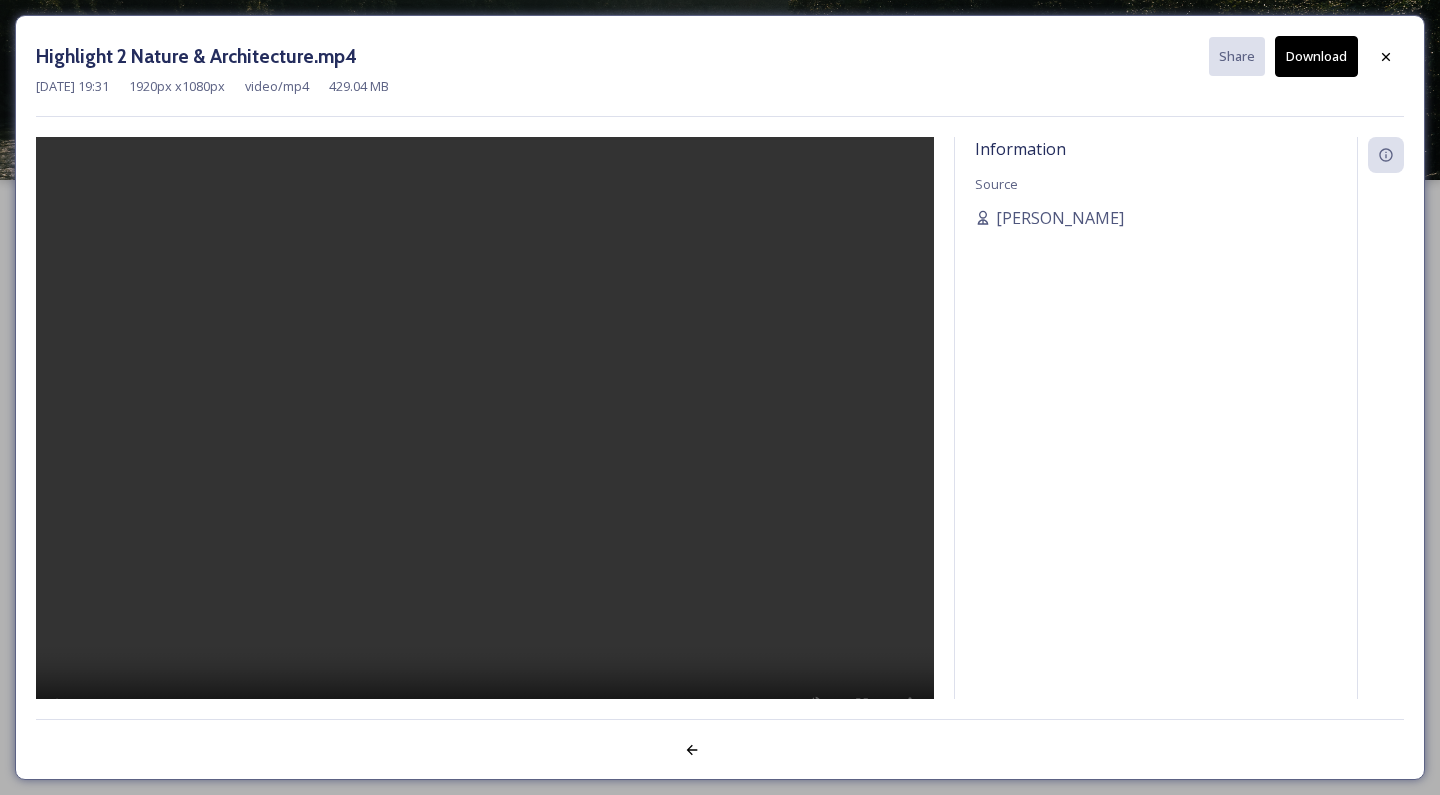click at bounding box center (485, 444) 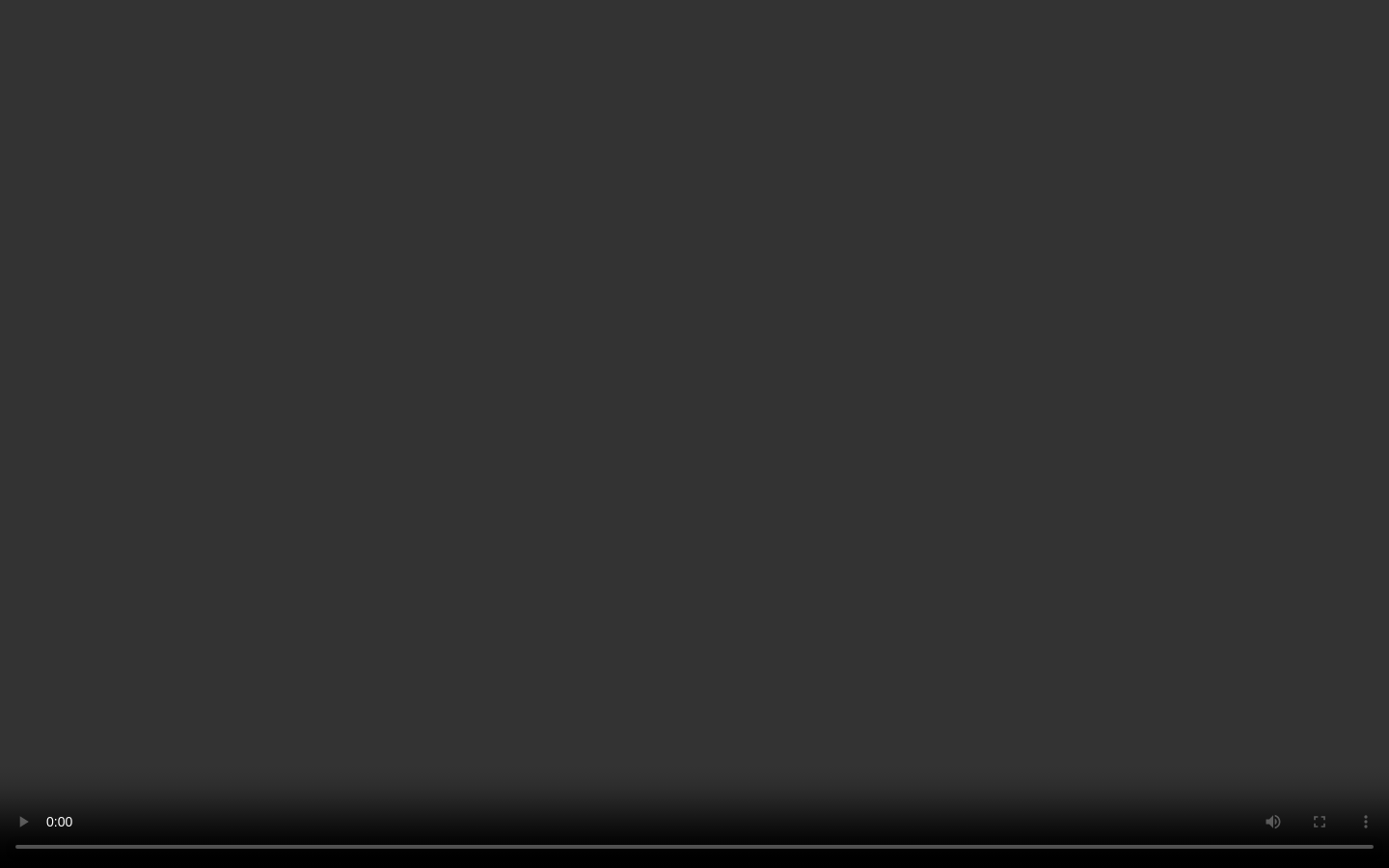 click at bounding box center (694, 434) 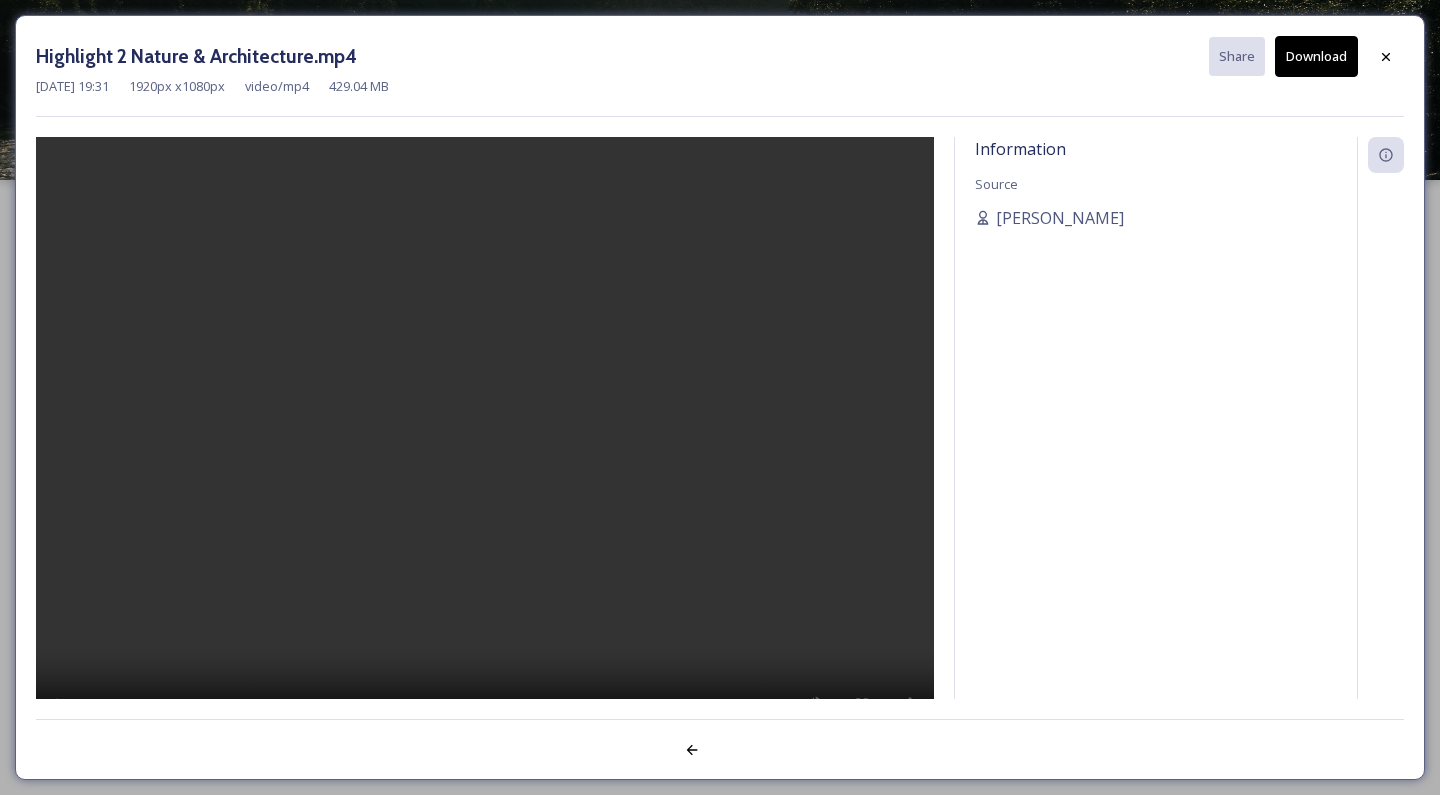 click at bounding box center [485, 444] 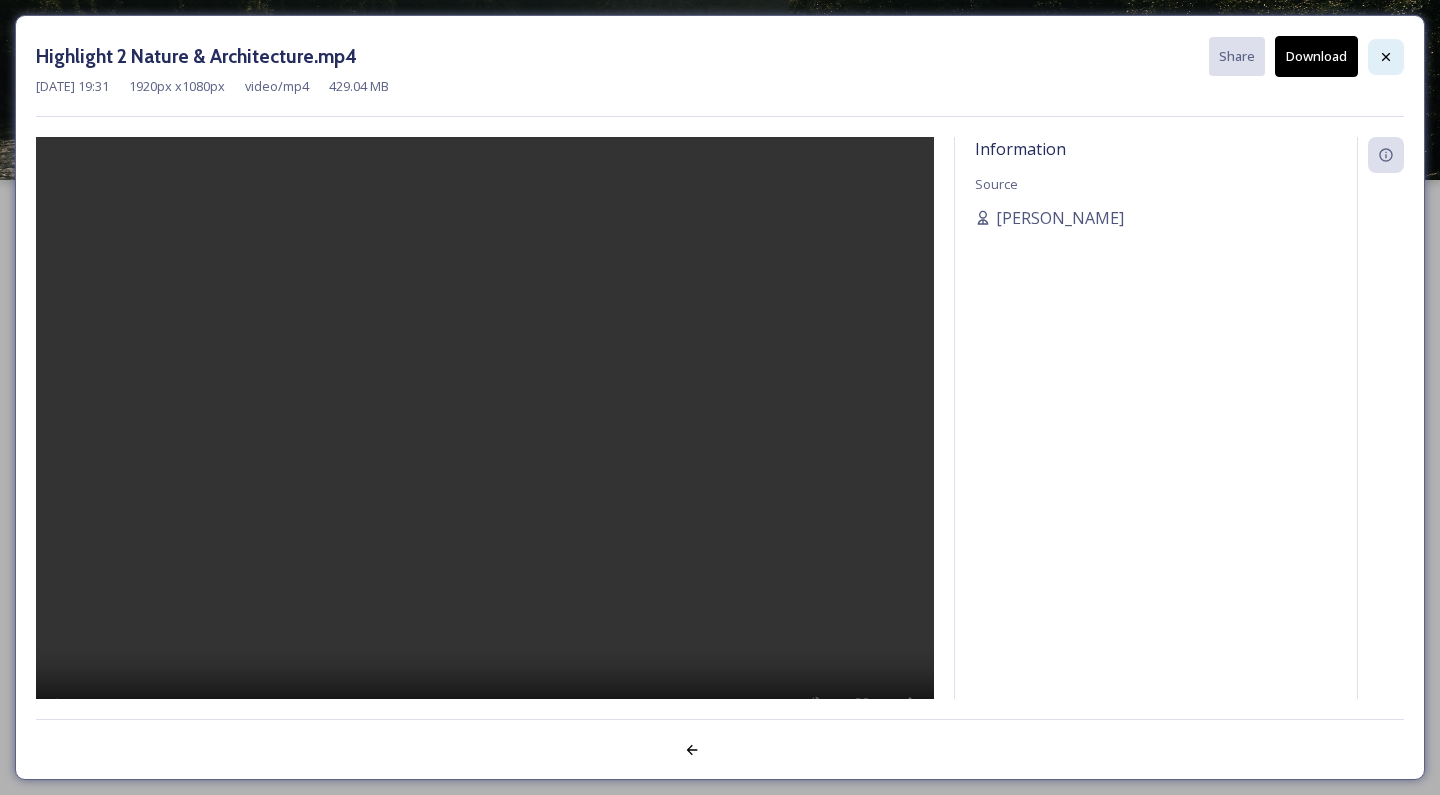 click 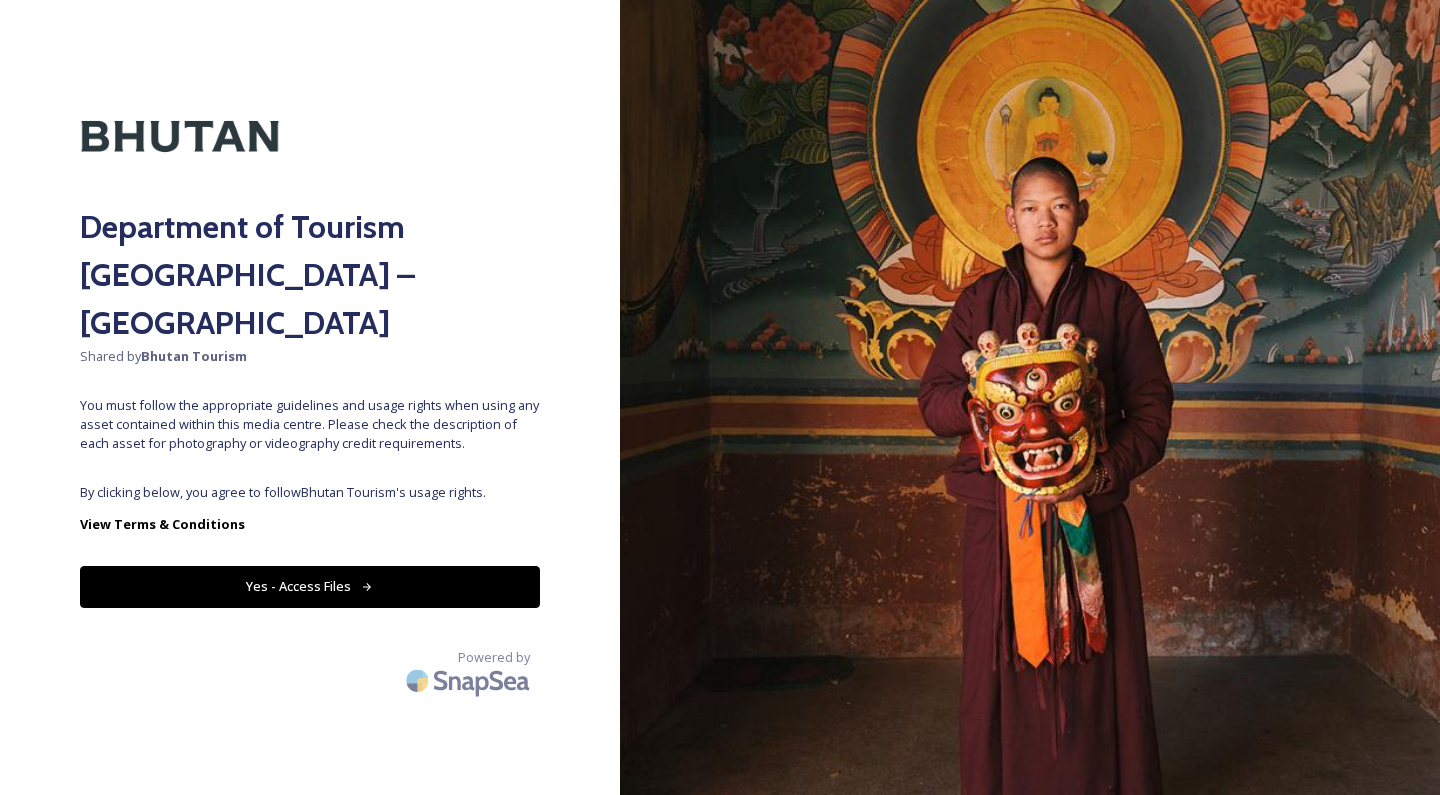 scroll, scrollTop: 0, scrollLeft: 0, axis: both 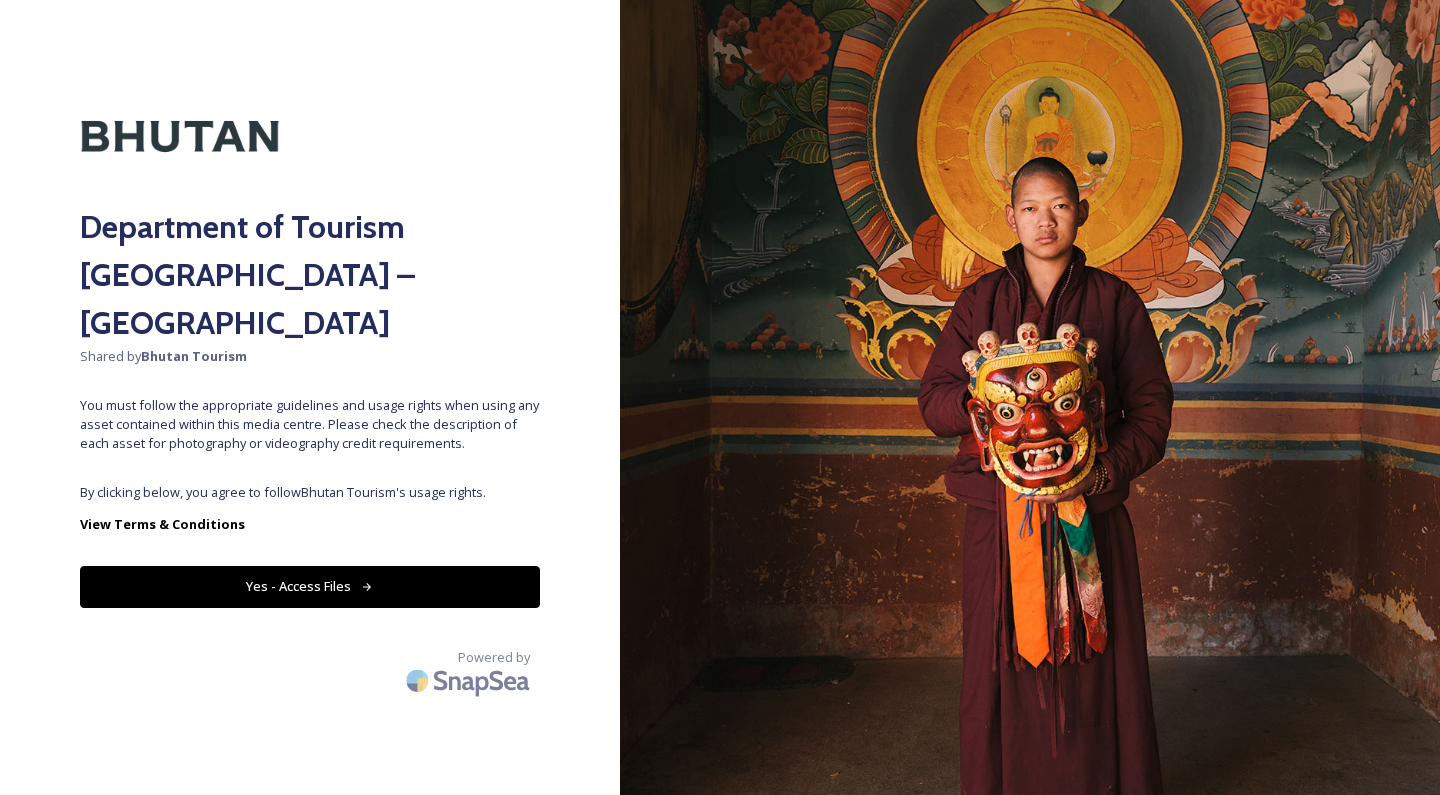 click on "Yes - Access Files" at bounding box center [310, 586] 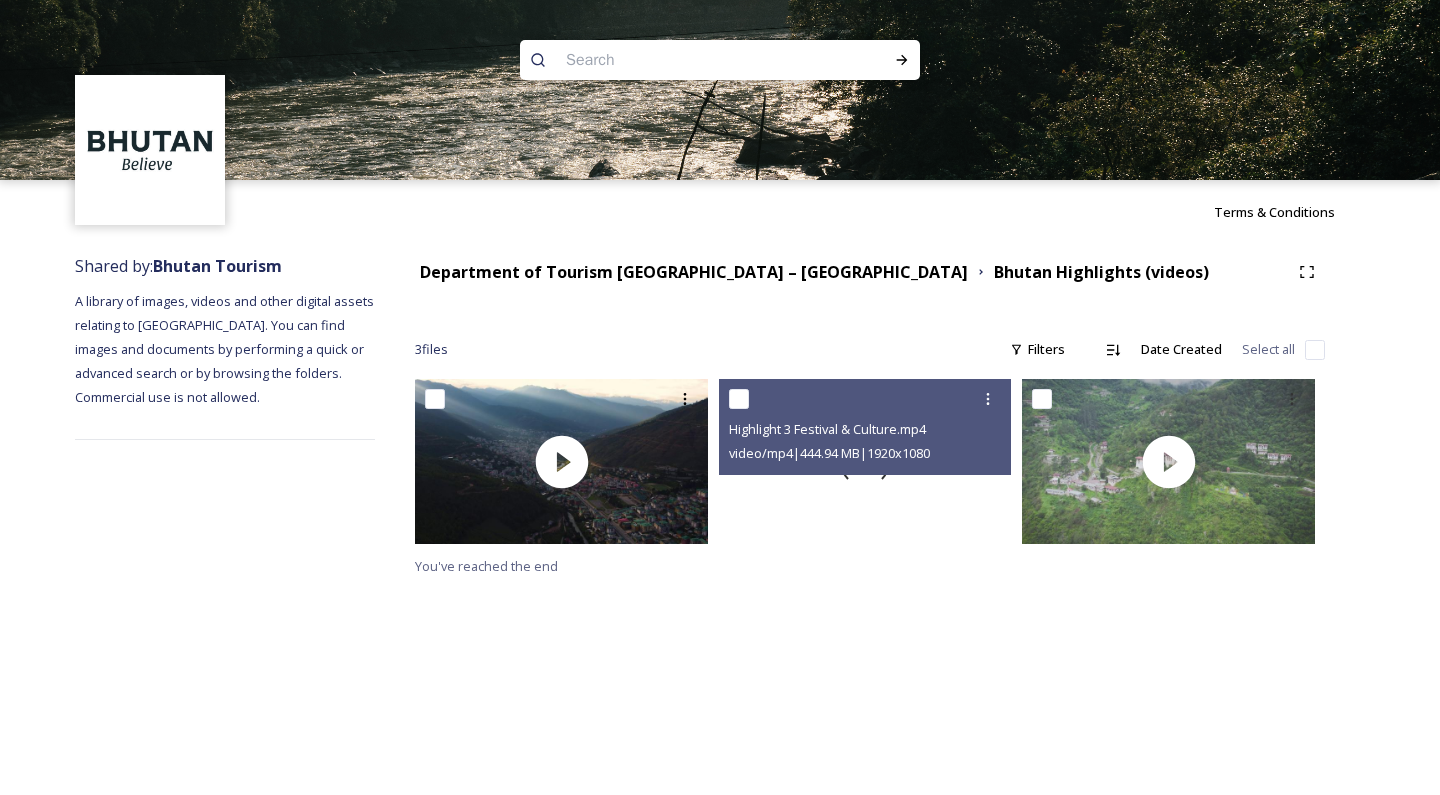 scroll, scrollTop: 0, scrollLeft: 0, axis: both 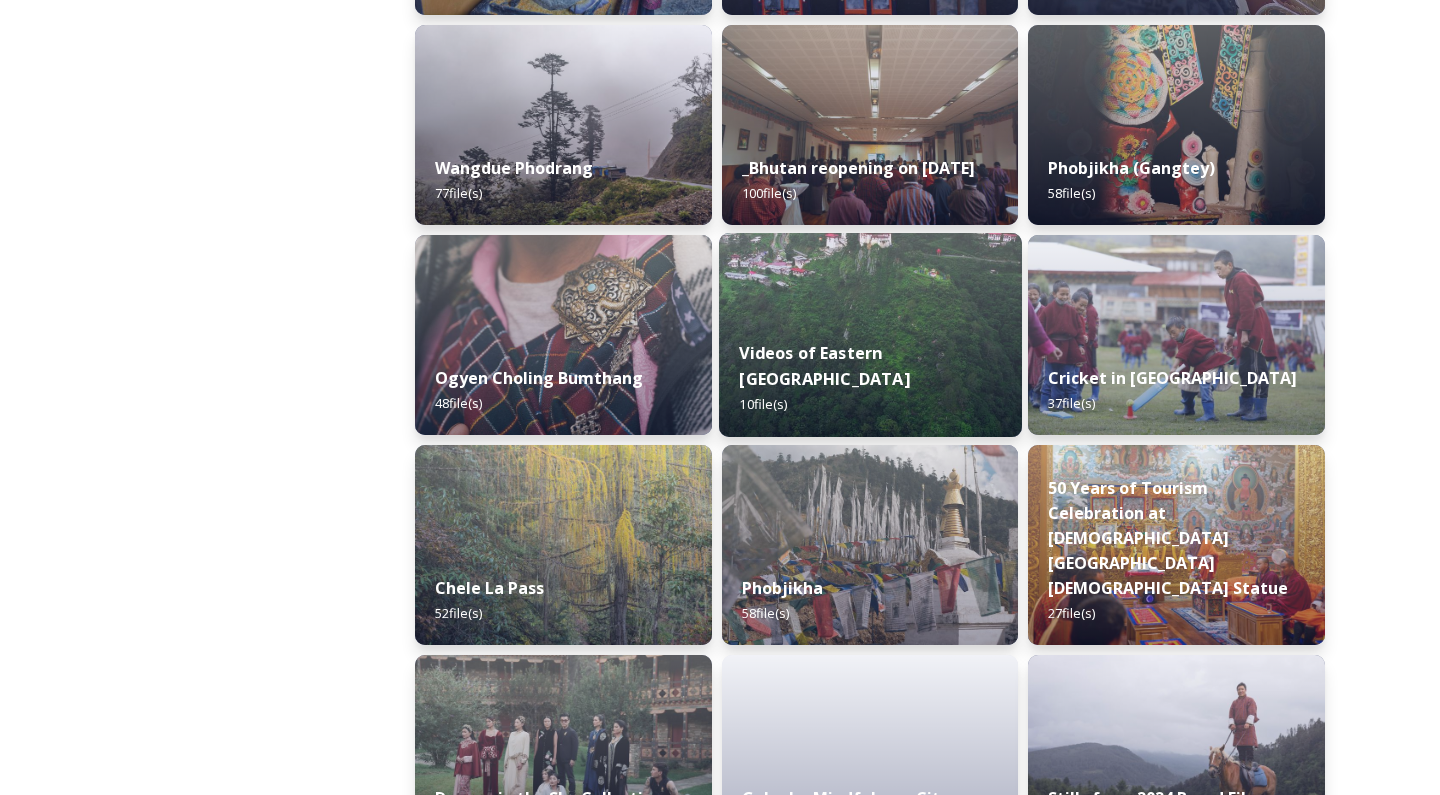 click on "Videos of Eastern Bhutan 10  file(s)" at bounding box center [870, 379] 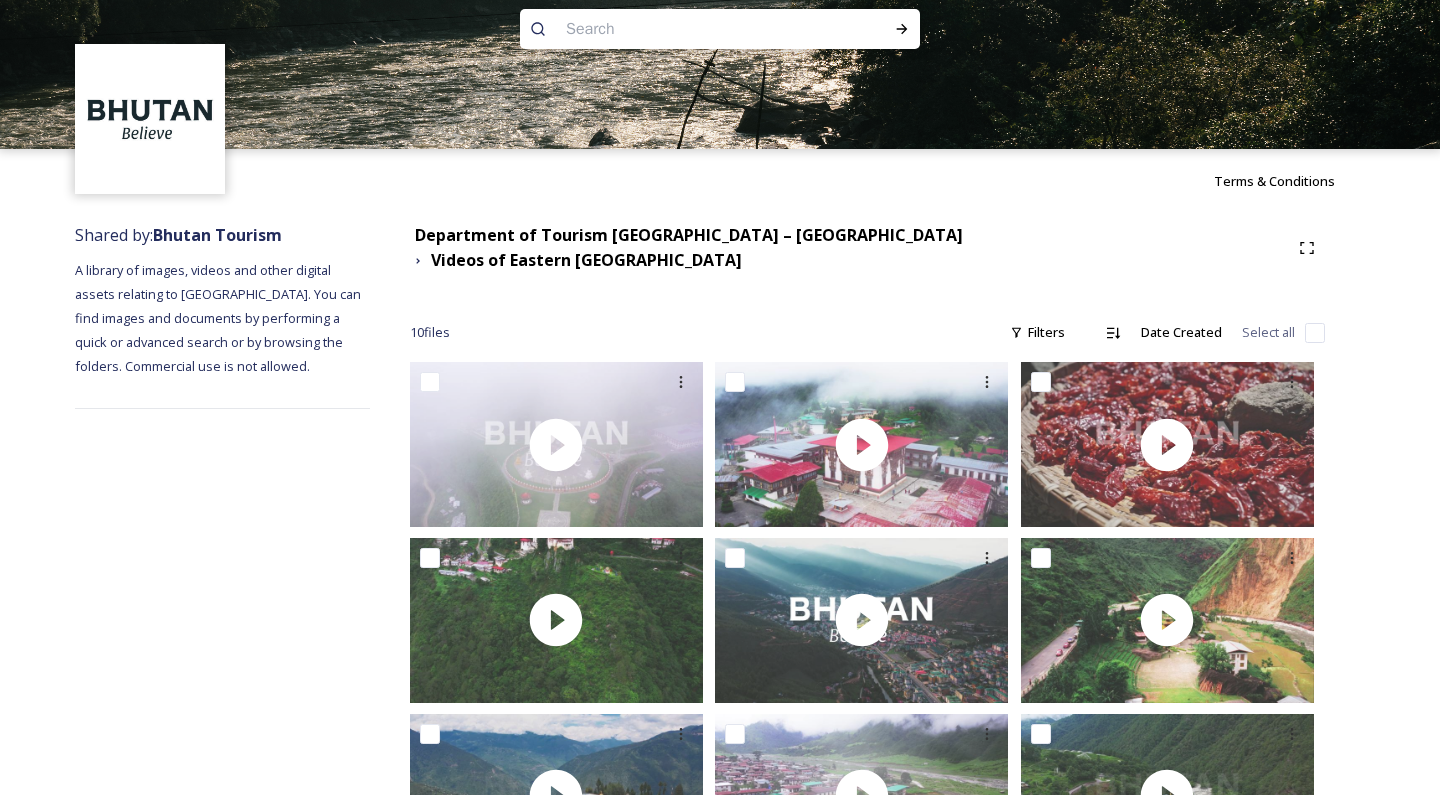 scroll, scrollTop: 52, scrollLeft: 0, axis: vertical 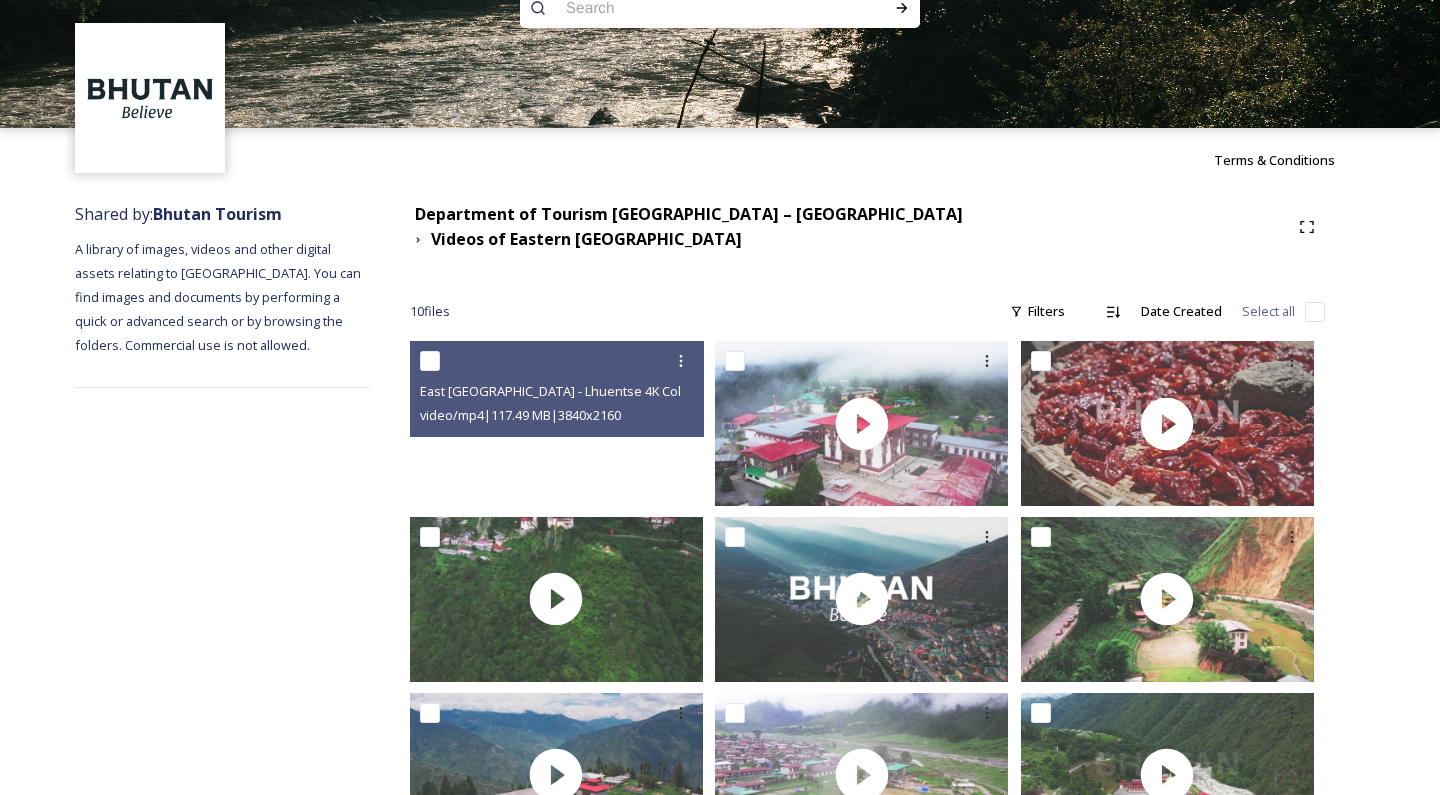 click at bounding box center (556, 423) 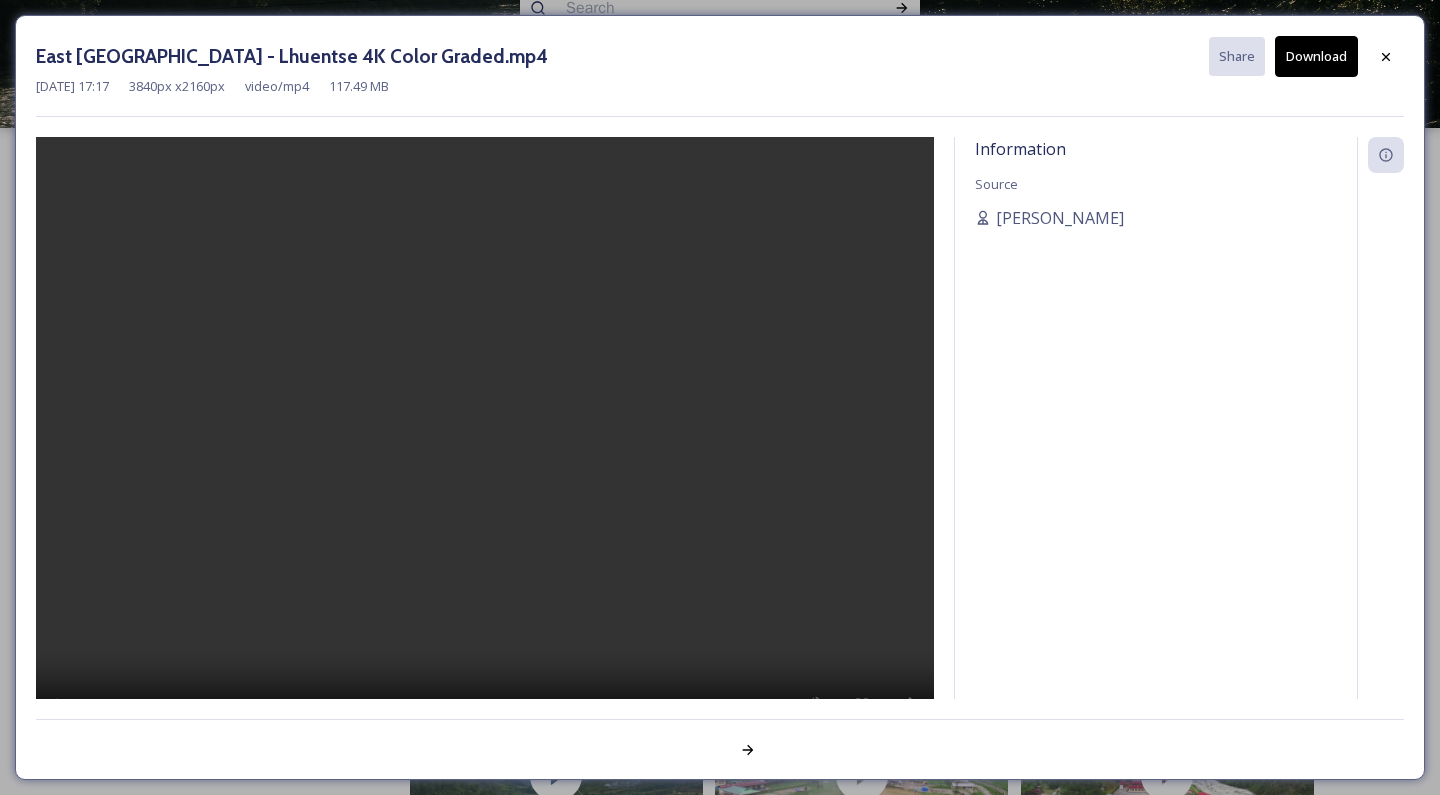 click at bounding box center [485, 444] 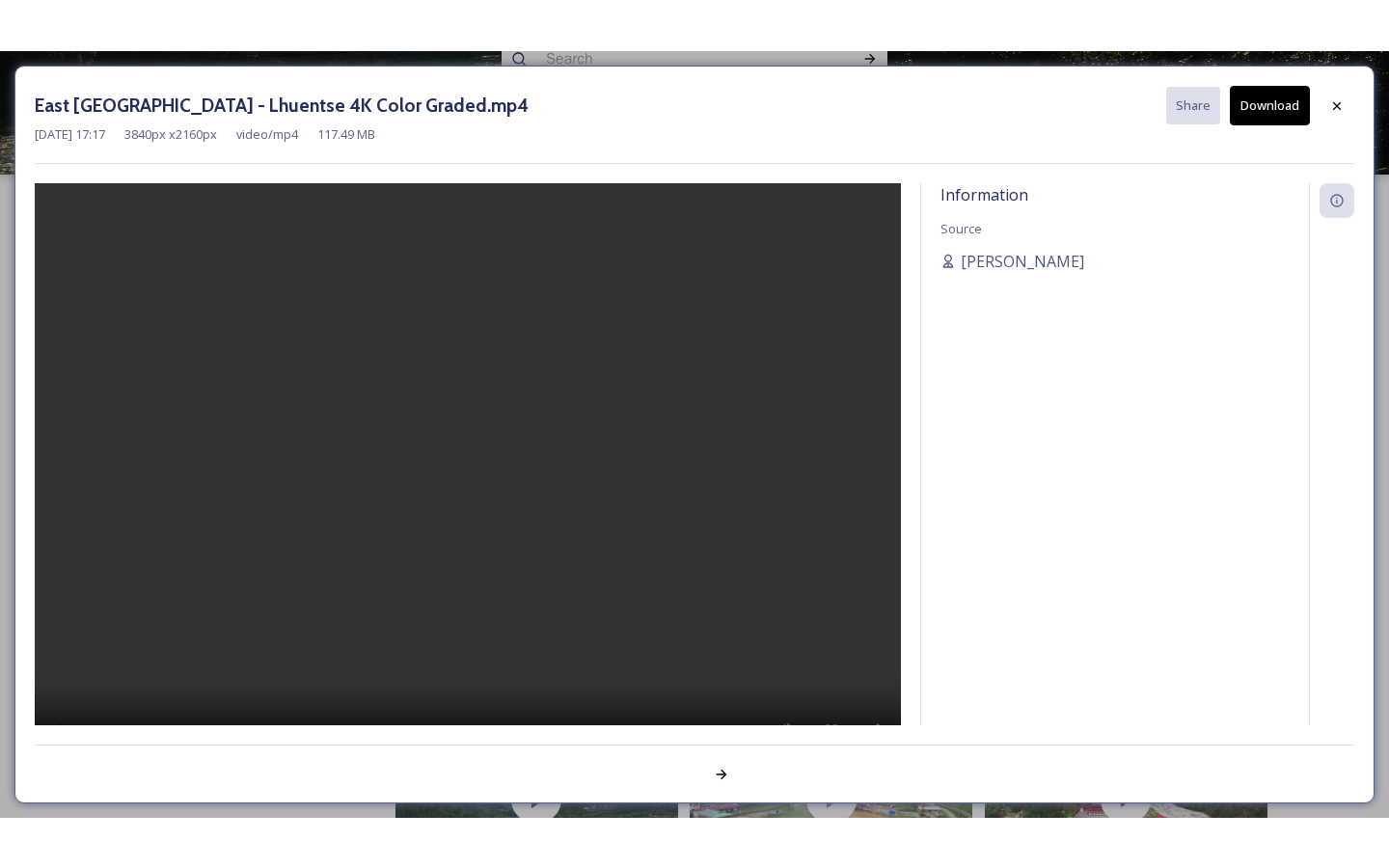 scroll, scrollTop: 38, scrollLeft: 0, axis: vertical 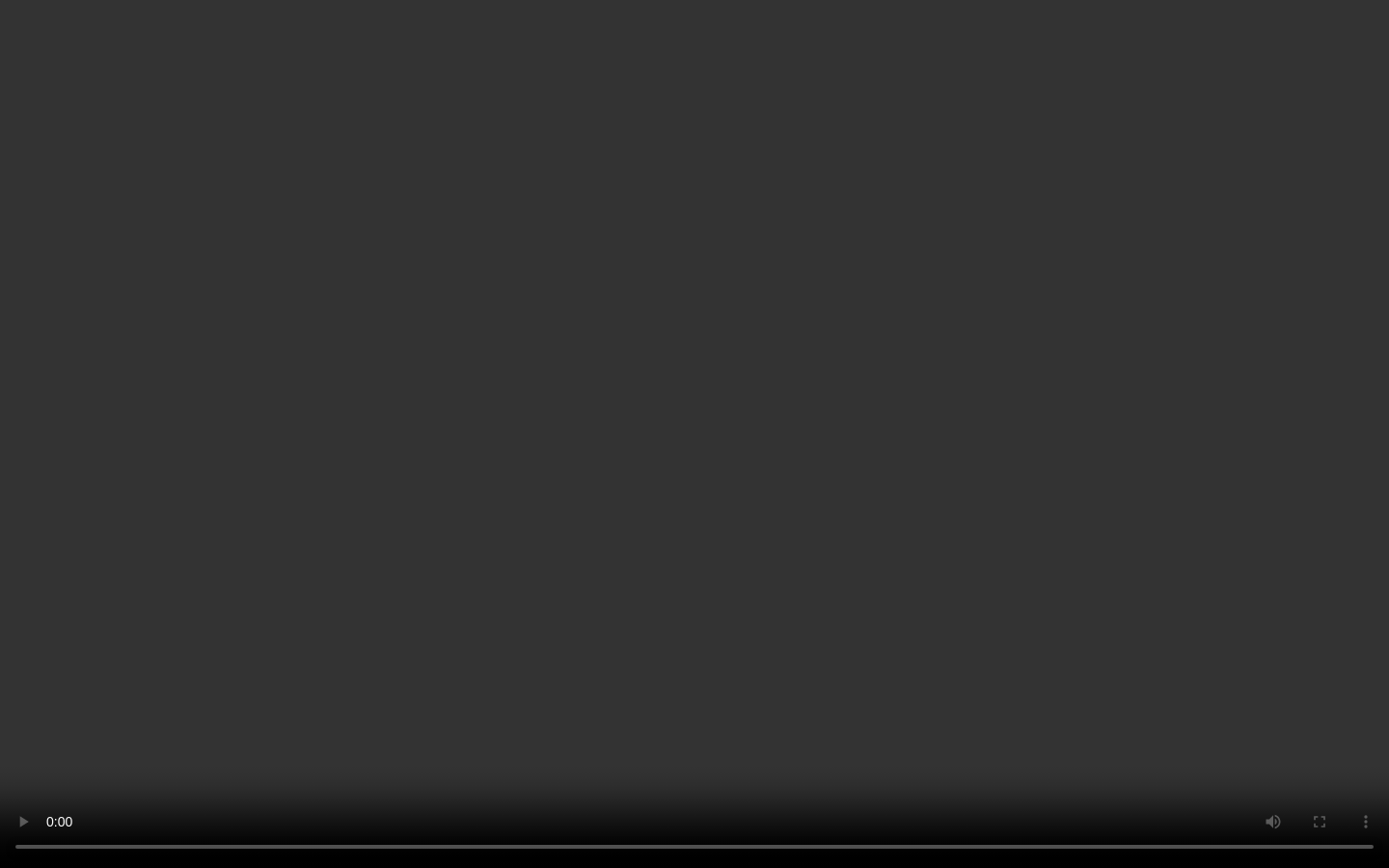 click at bounding box center [694, 434] 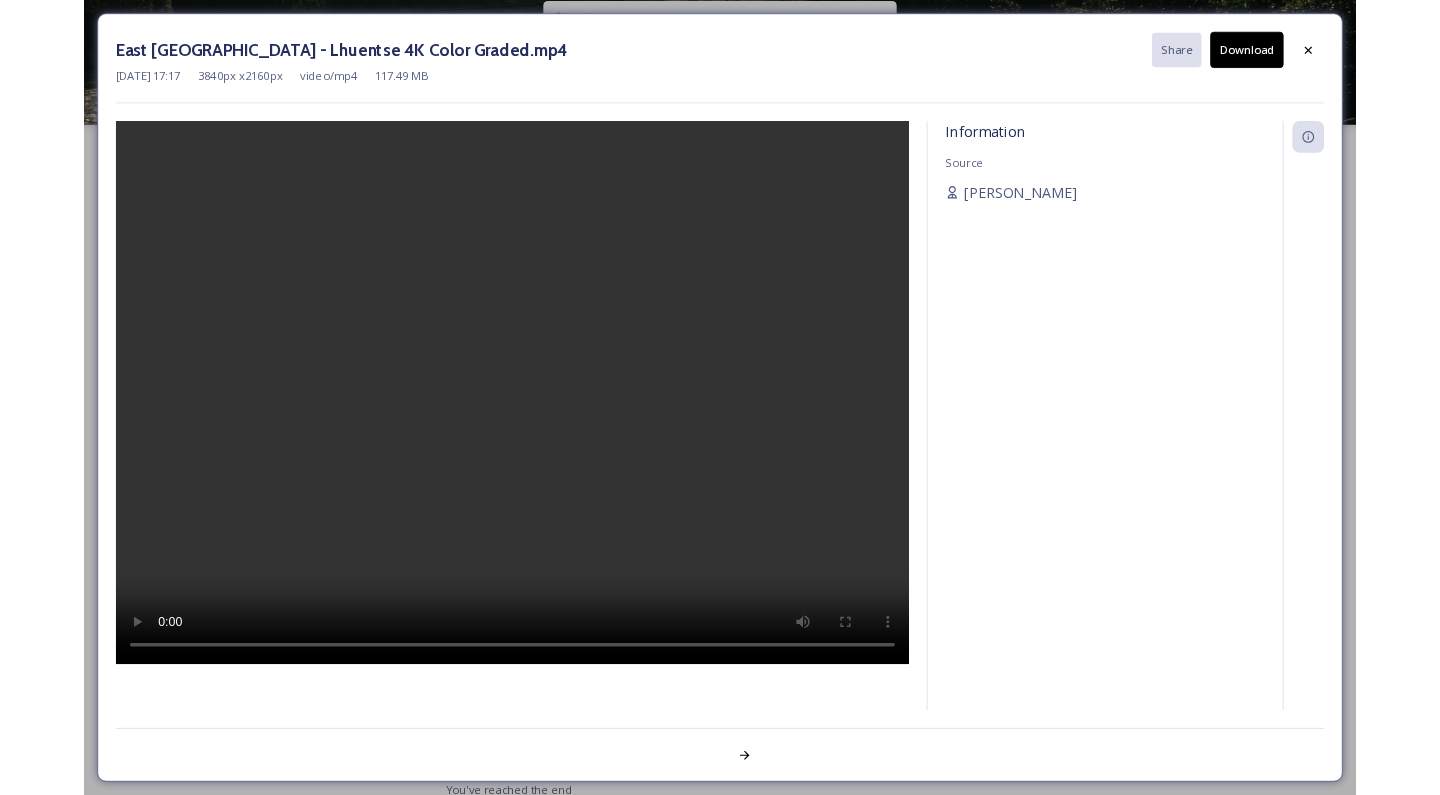 scroll, scrollTop: 52, scrollLeft: 0, axis: vertical 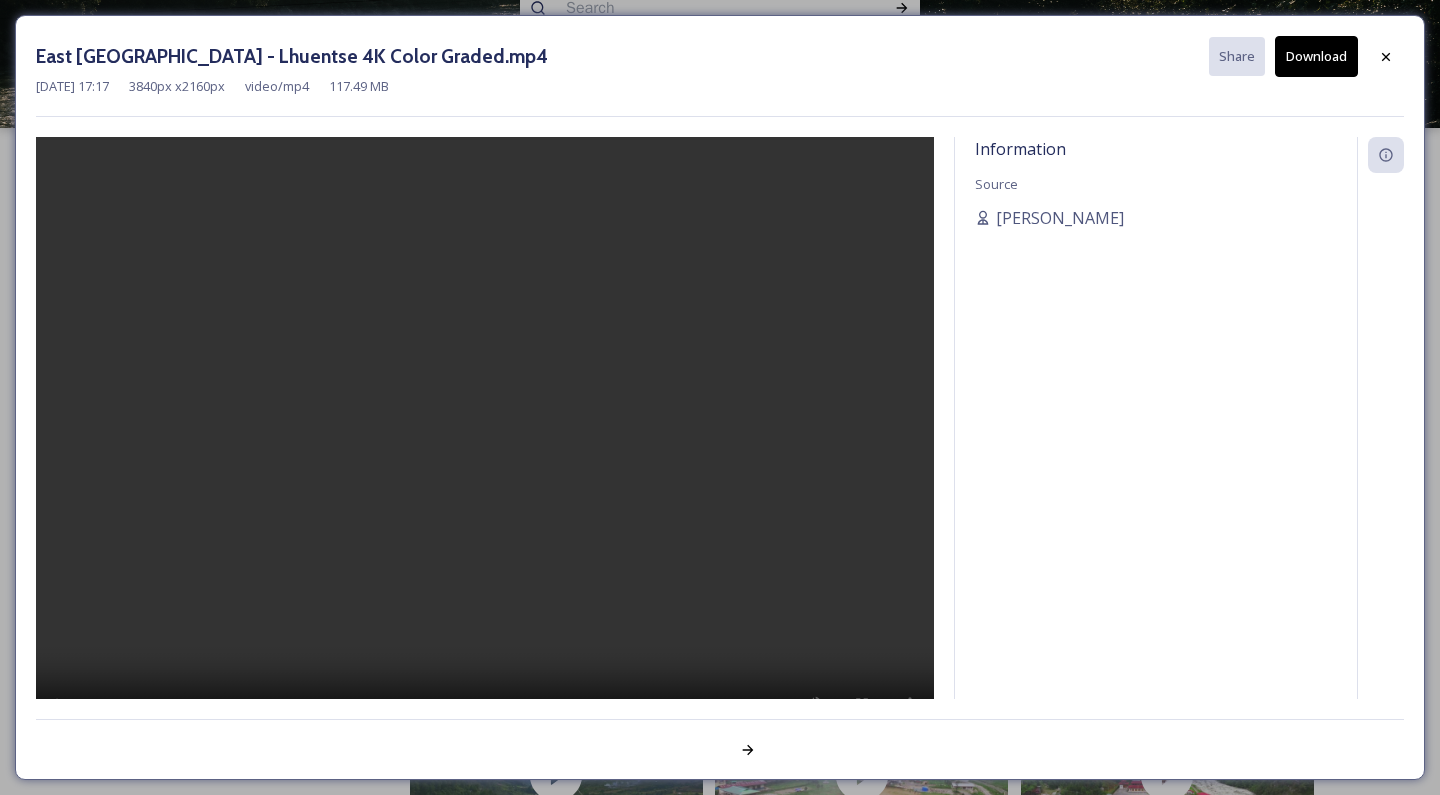click at bounding box center [485, 444] 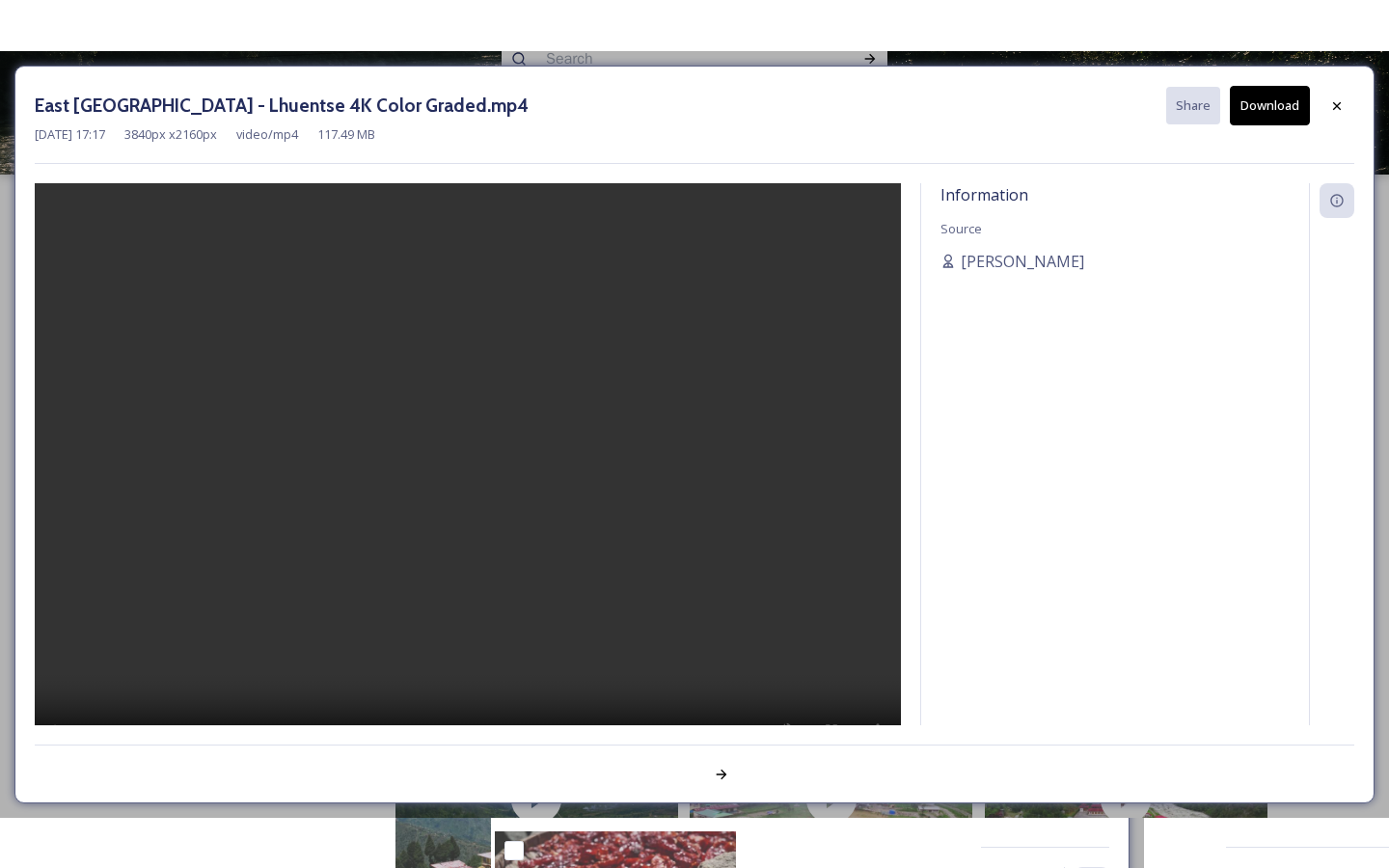 scroll, scrollTop: 38, scrollLeft: 0, axis: vertical 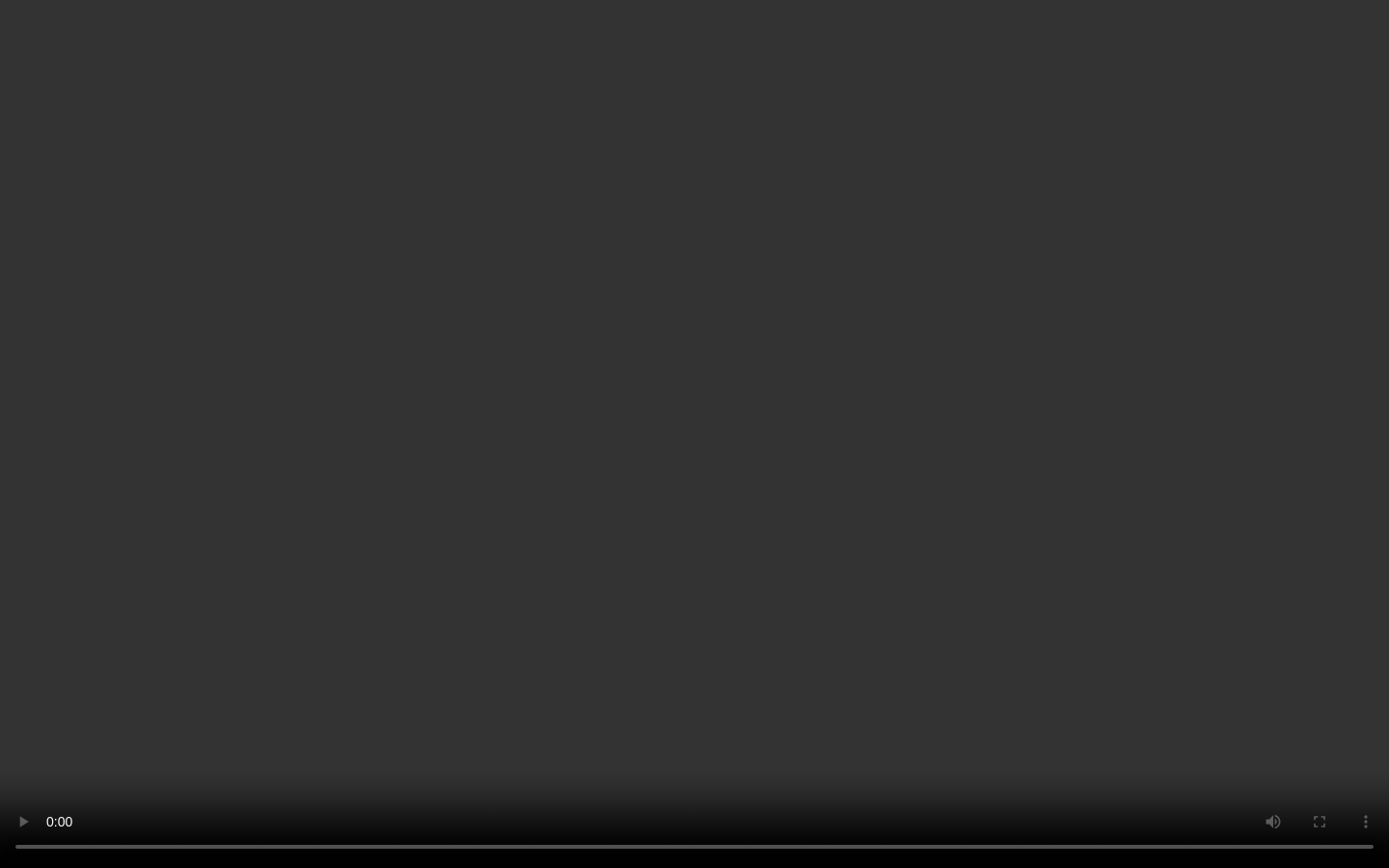 click at bounding box center [694, 434] 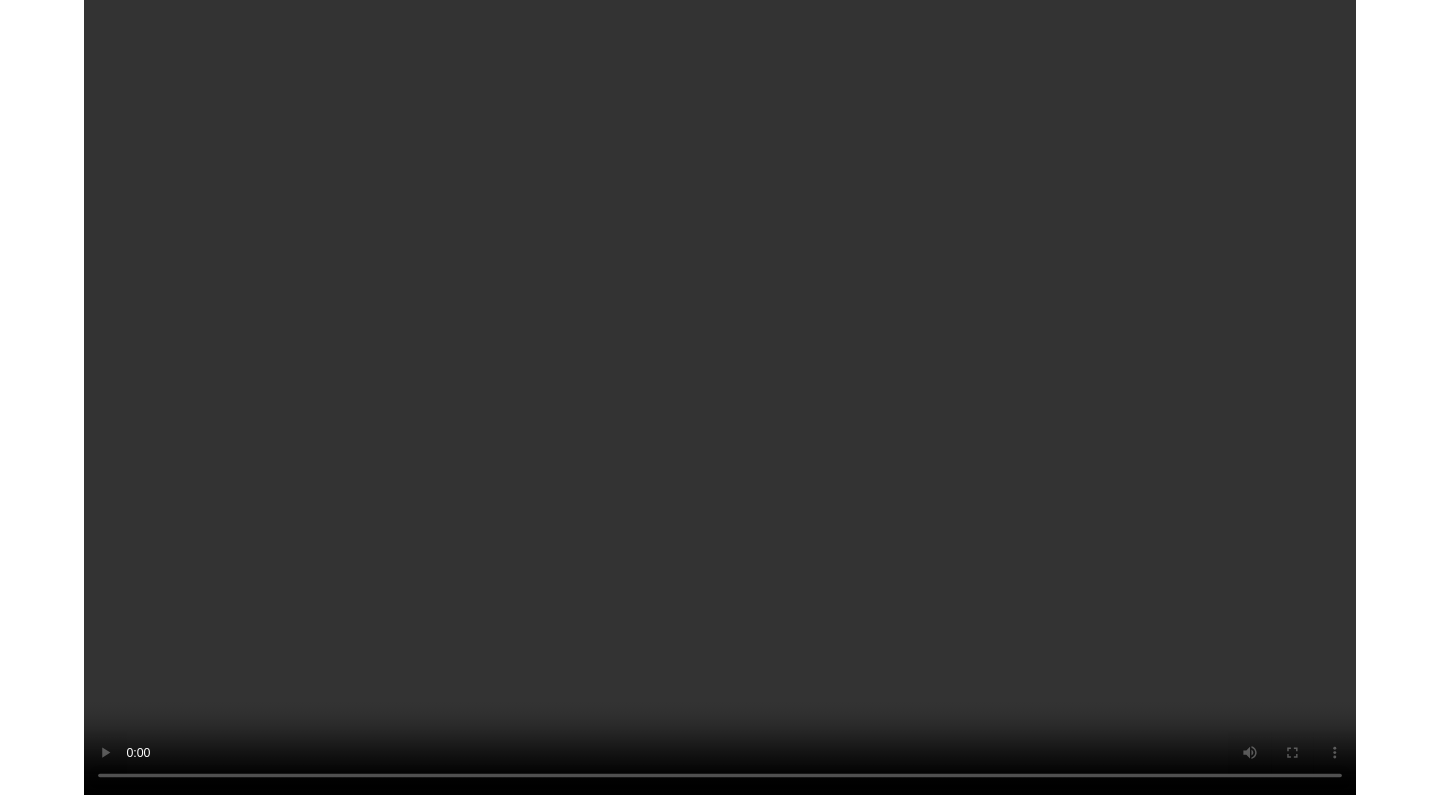 scroll, scrollTop: 52, scrollLeft: 0, axis: vertical 